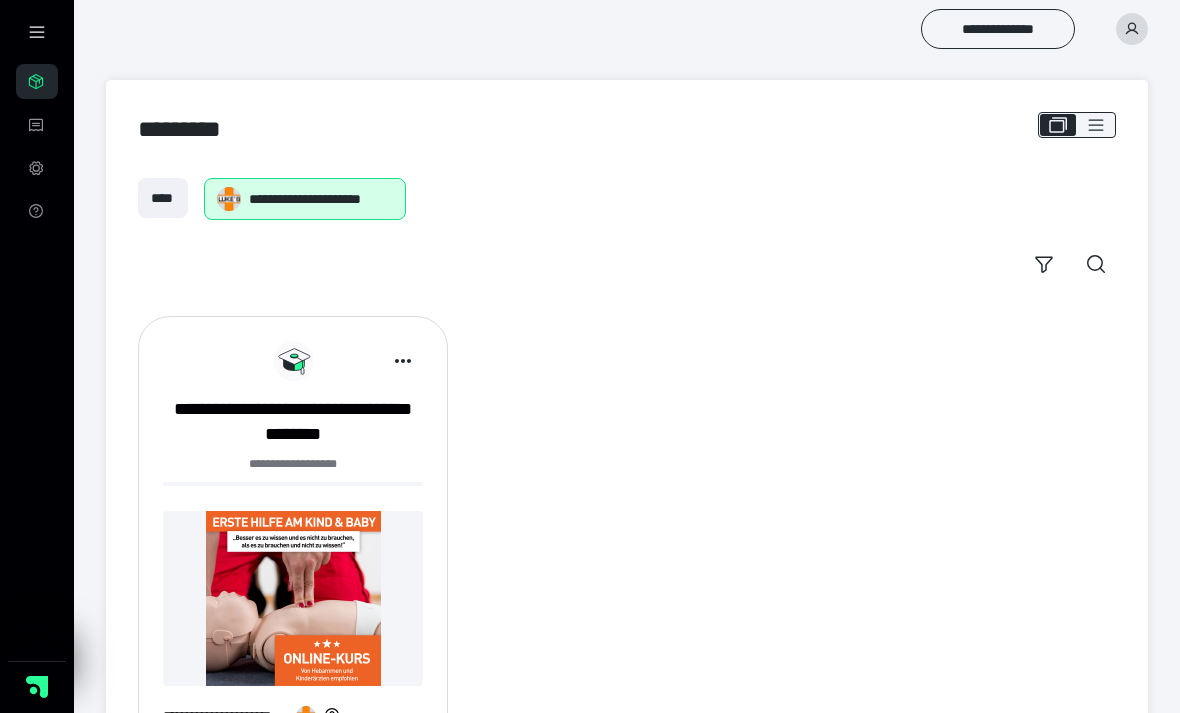 scroll, scrollTop: 1, scrollLeft: 0, axis: vertical 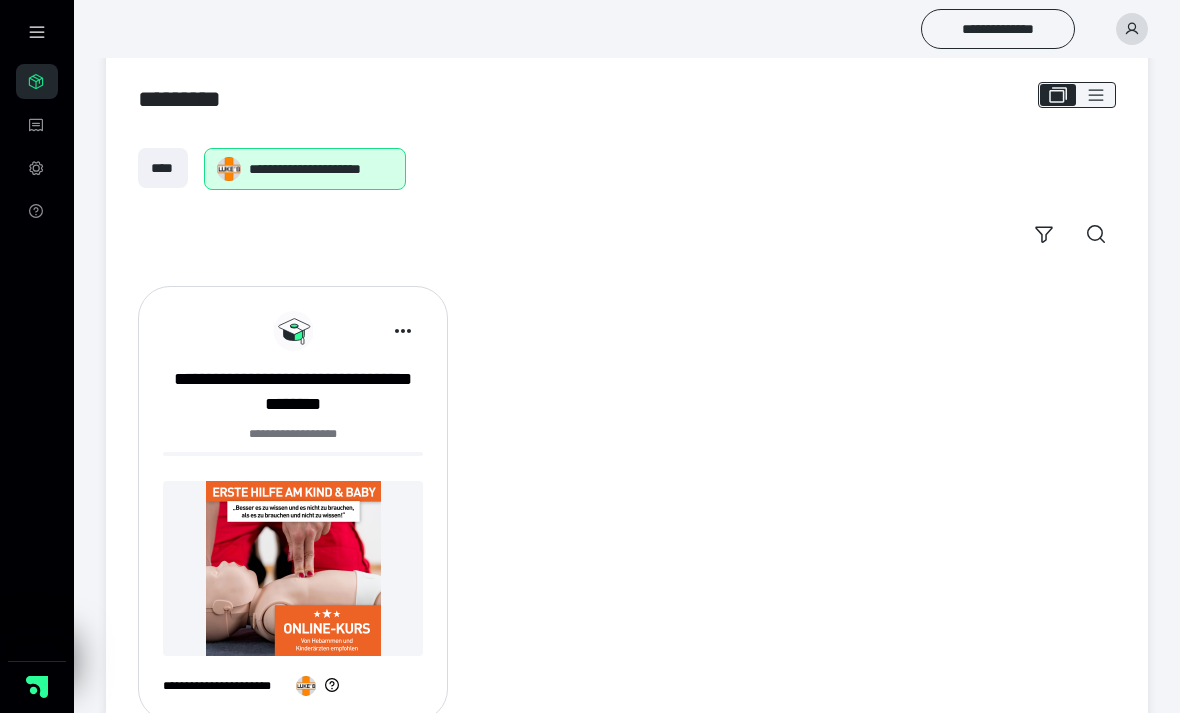 click at bounding box center [293, 568] 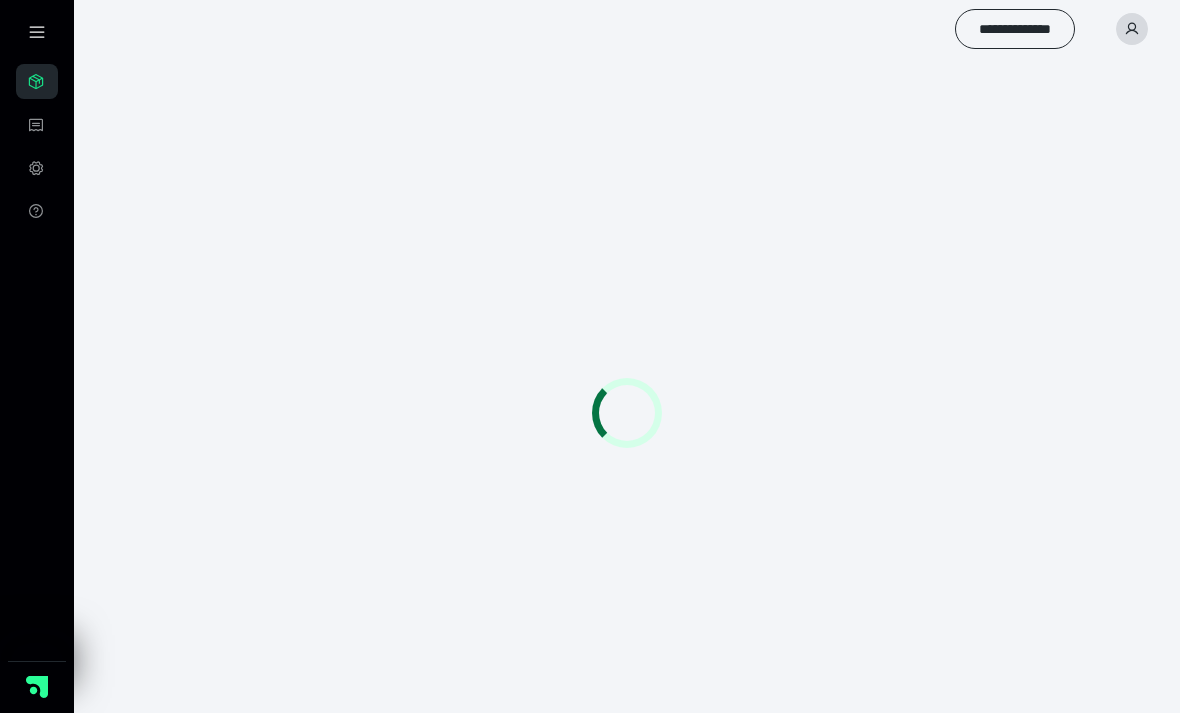 scroll, scrollTop: 0, scrollLeft: 0, axis: both 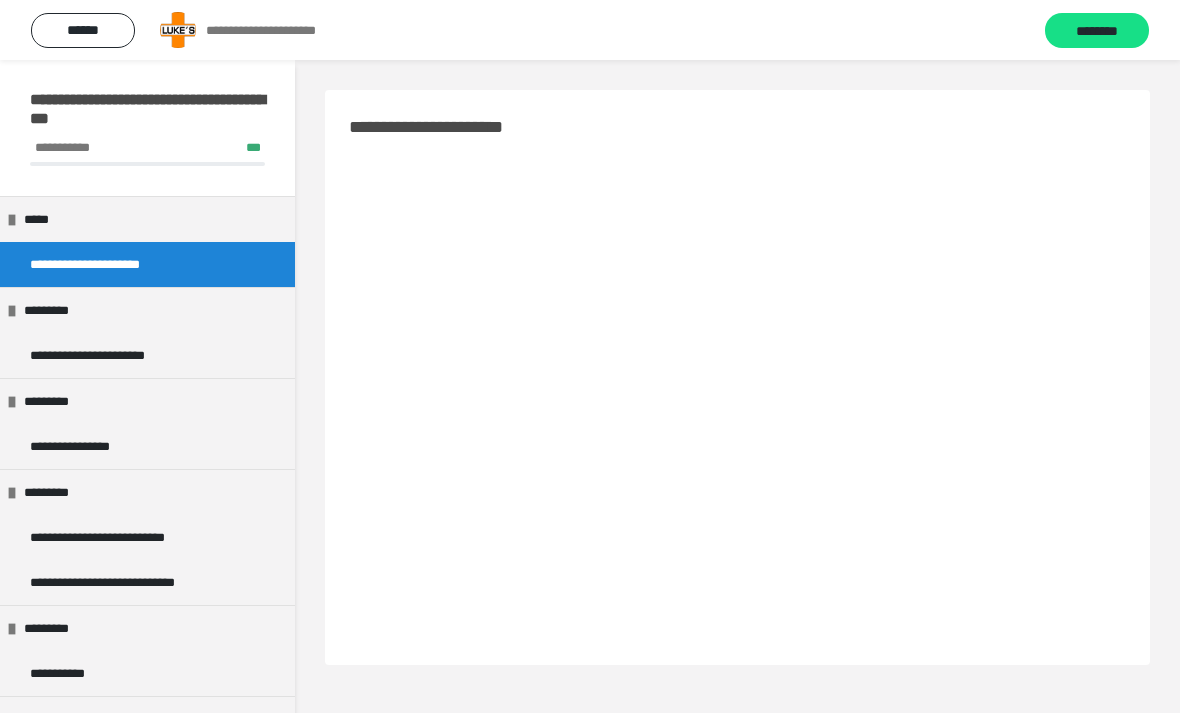 click on "*********" at bounding box center (147, 310) 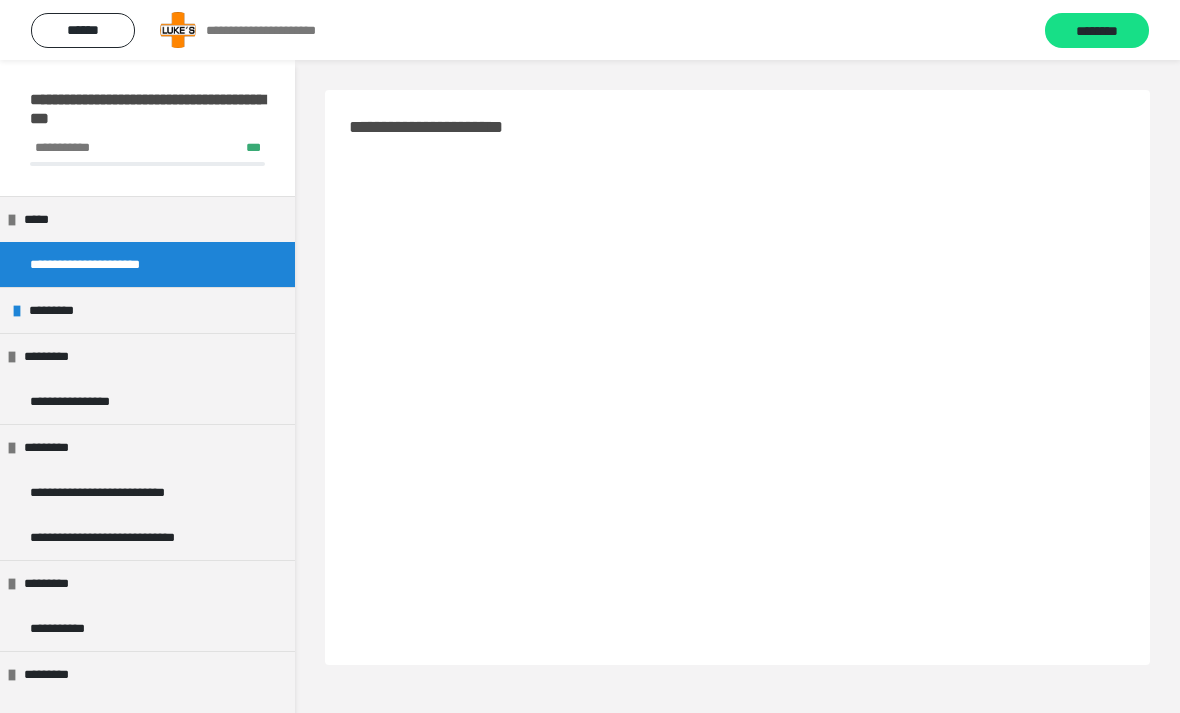 click on "*********" at bounding box center [147, 310] 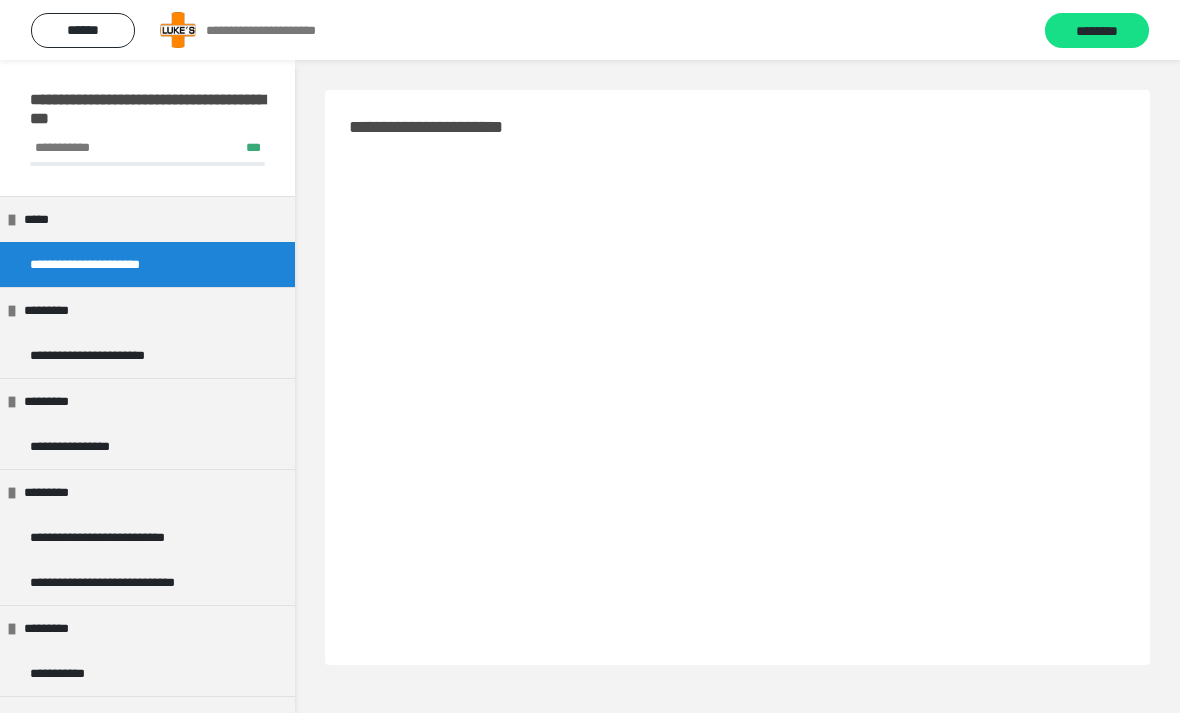 click on "**********" at bounding box center (116, 355) 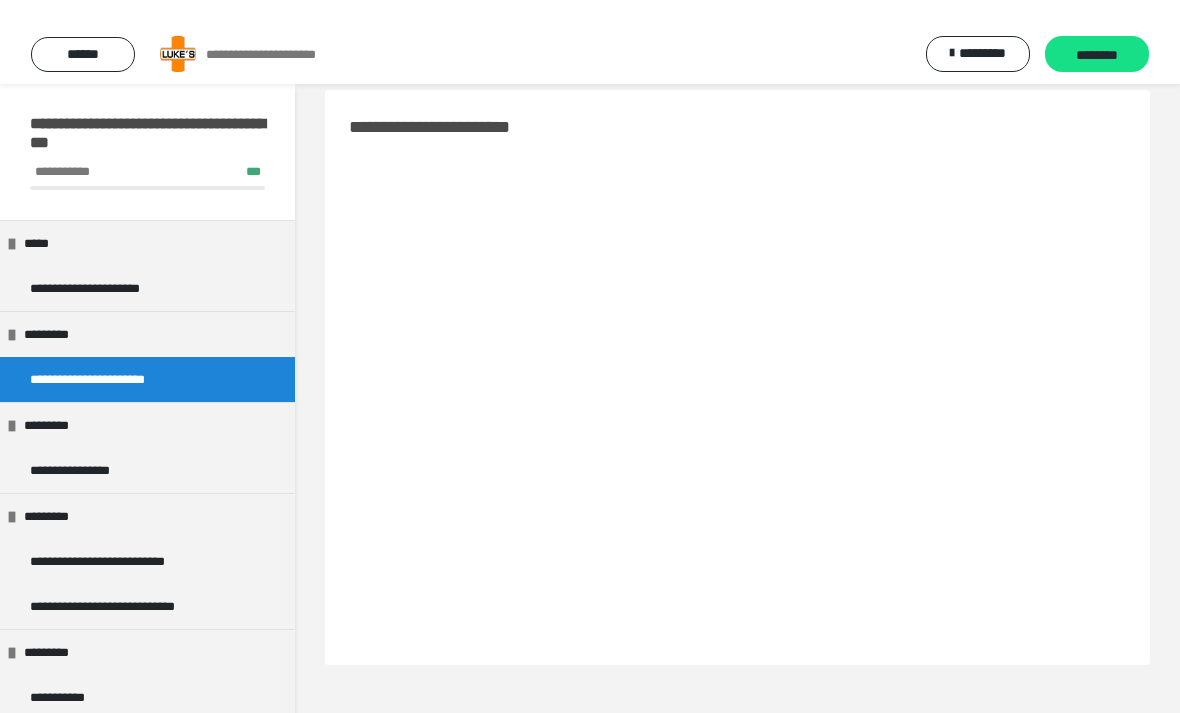 scroll, scrollTop: 0, scrollLeft: 0, axis: both 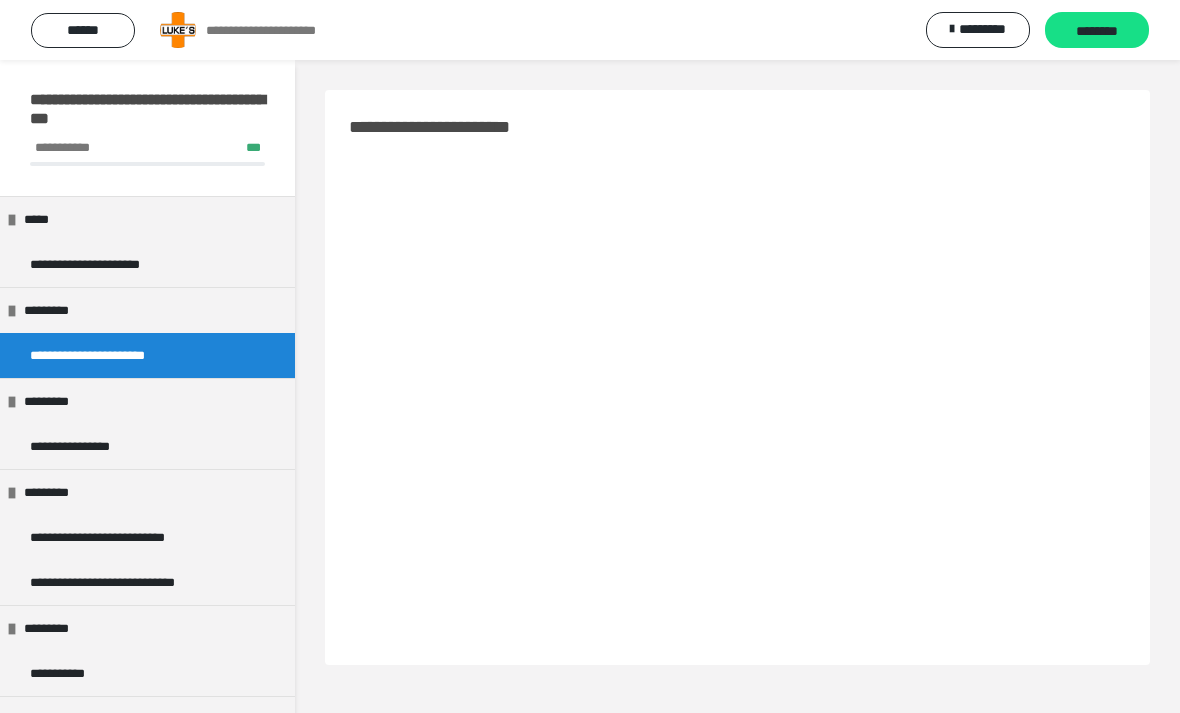 click on "*********" at bounding box center [147, 401] 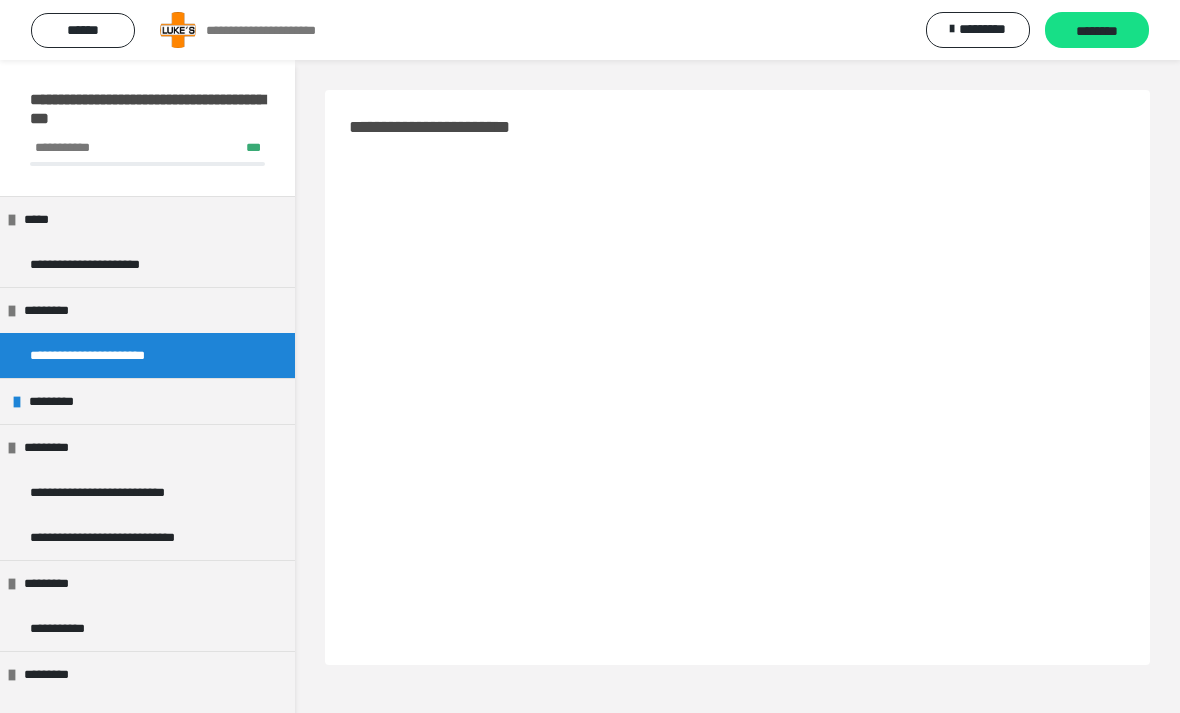 click on "*********" at bounding box center (147, 401) 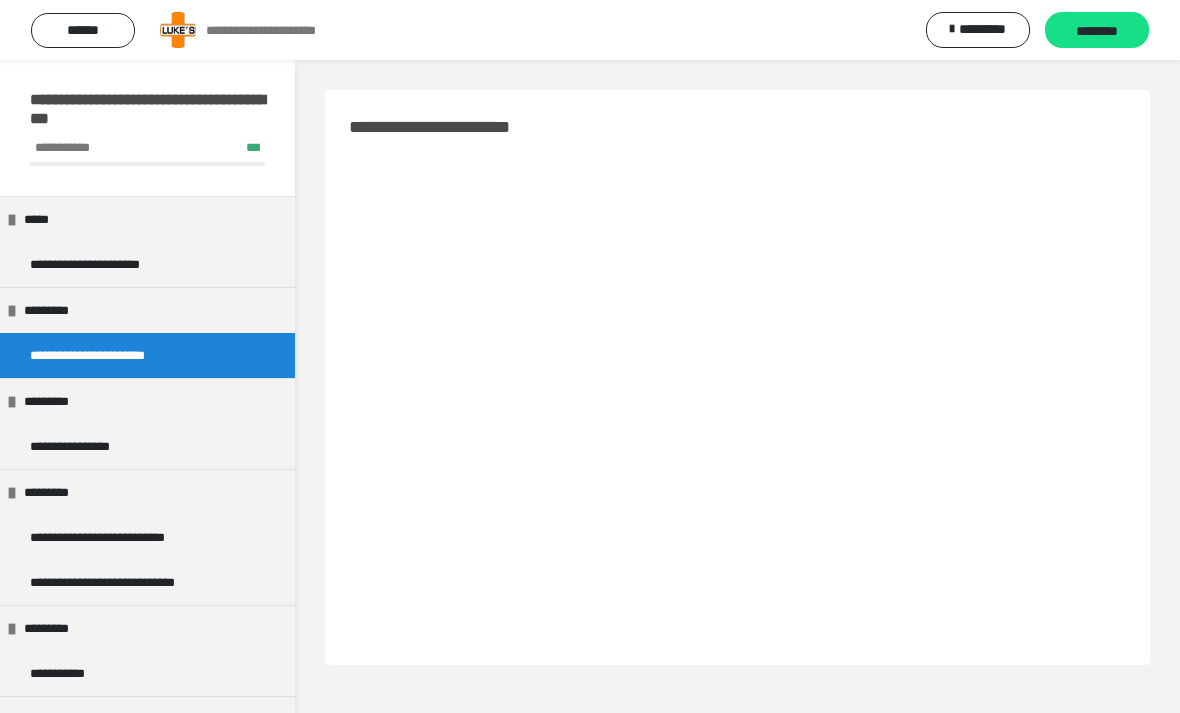 click on "**********" at bounding box center (147, 446) 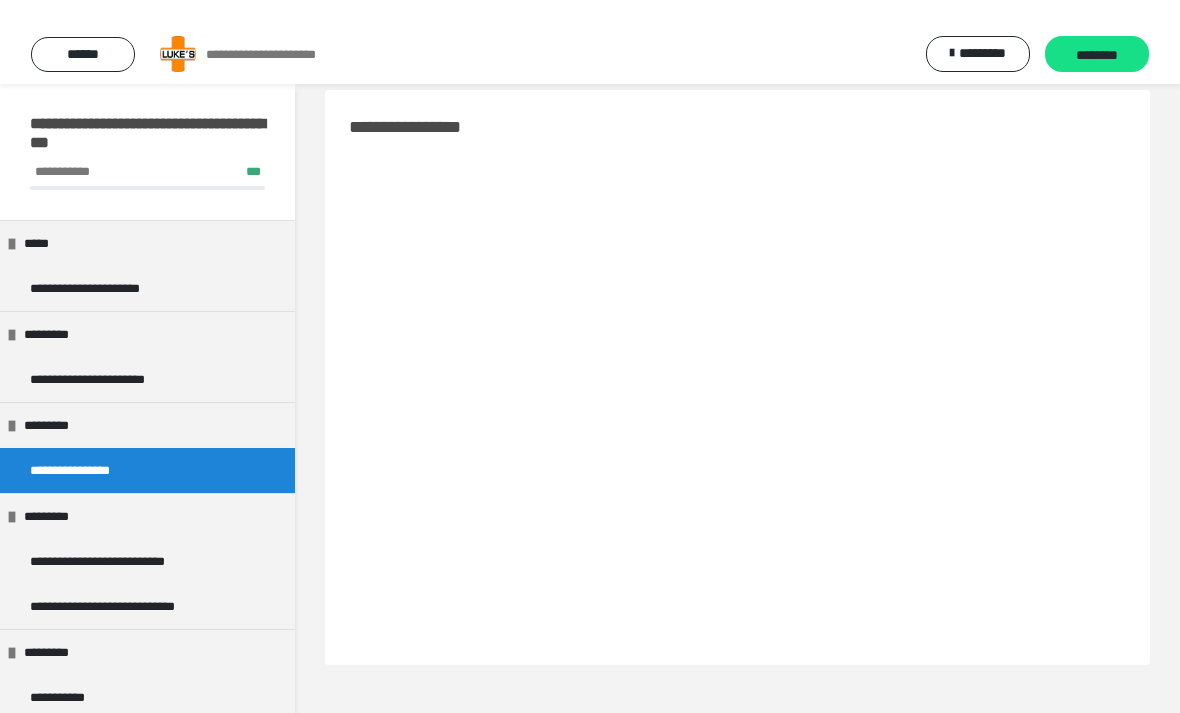 scroll, scrollTop: 0, scrollLeft: 0, axis: both 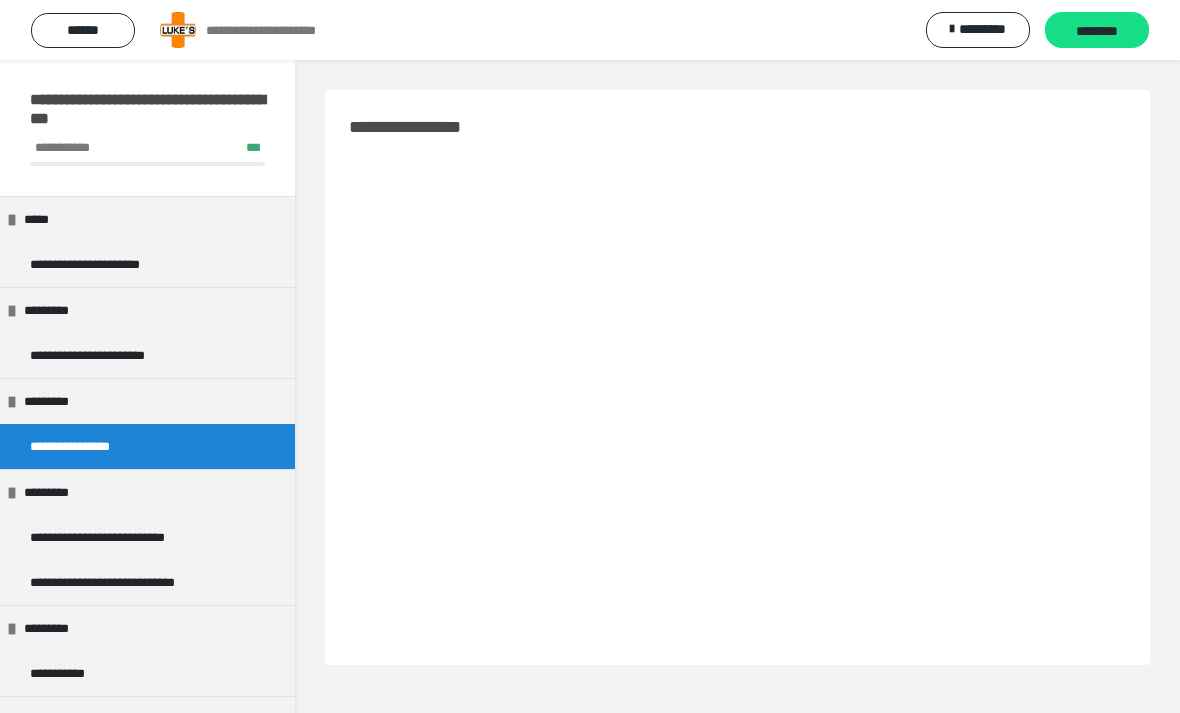 click on "**********" at bounding box center [124, 537] 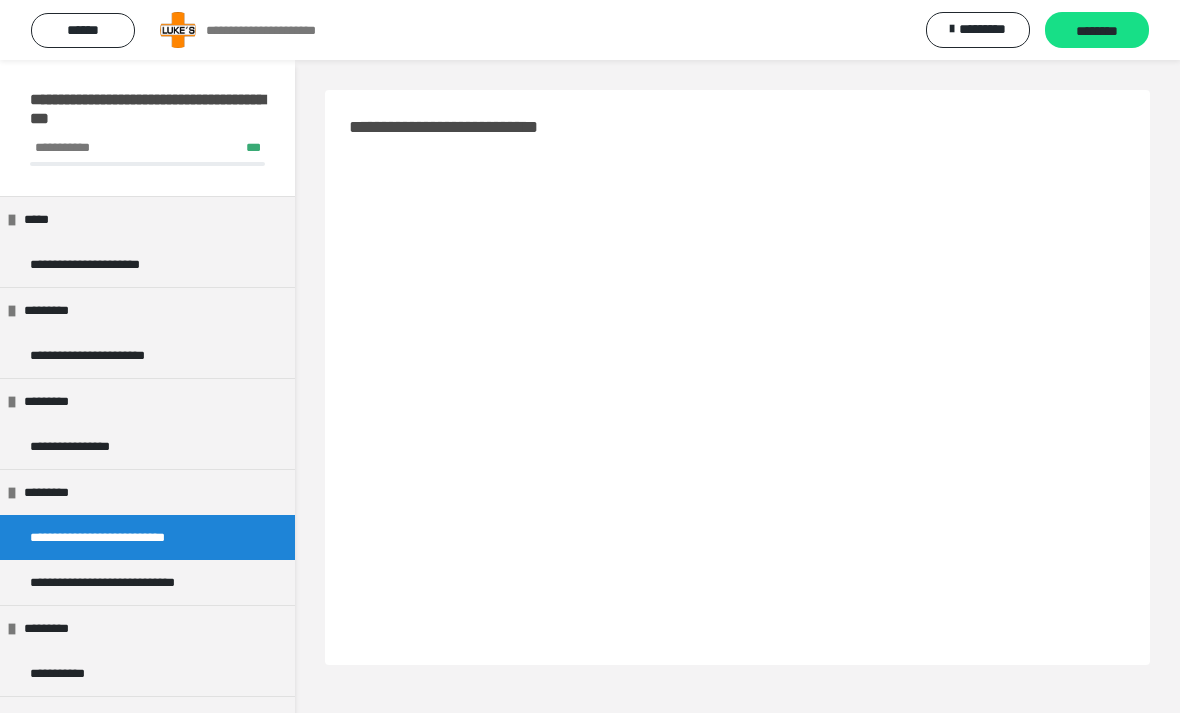 scroll, scrollTop: 24, scrollLeft: 0, axis: vertical 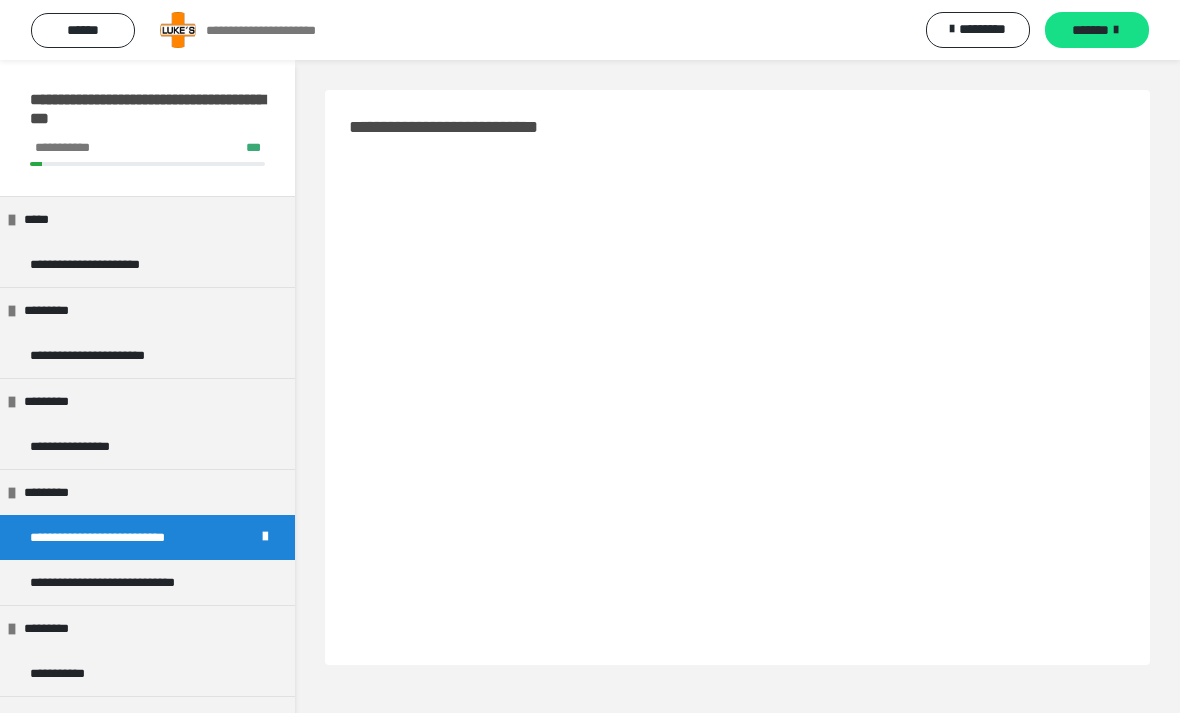 click on "**********" at bounding box center [147, 446] 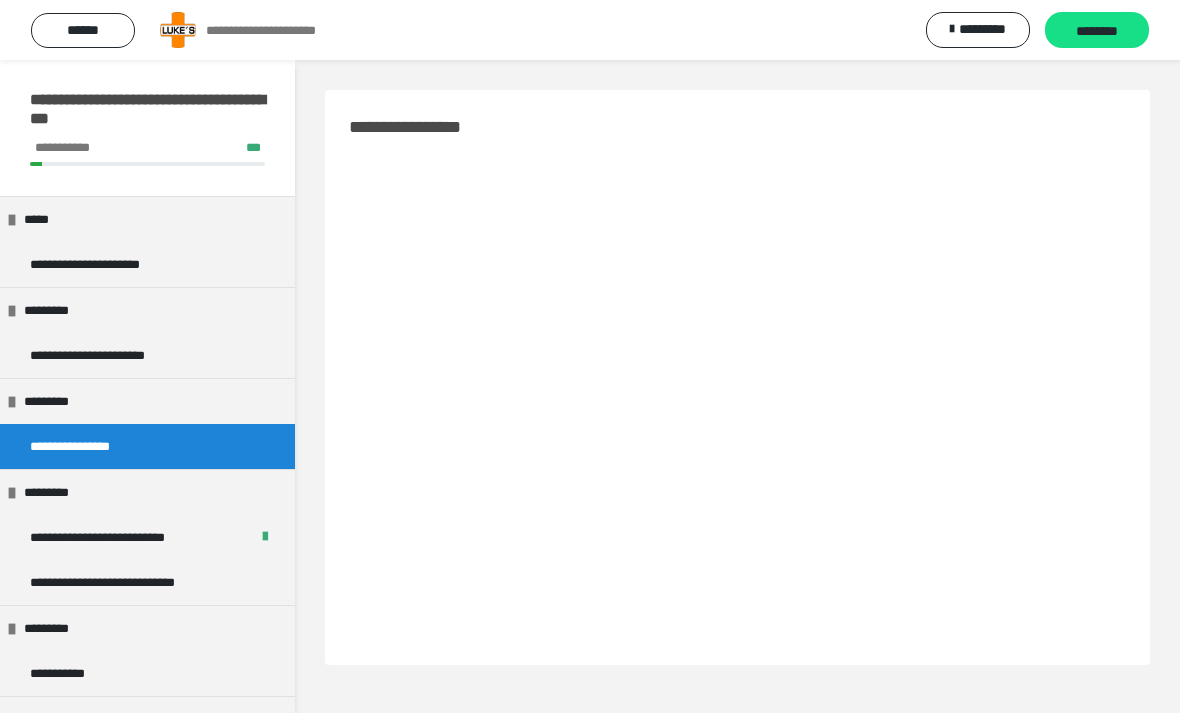 click on "********" at bounding box center (1097, 30) 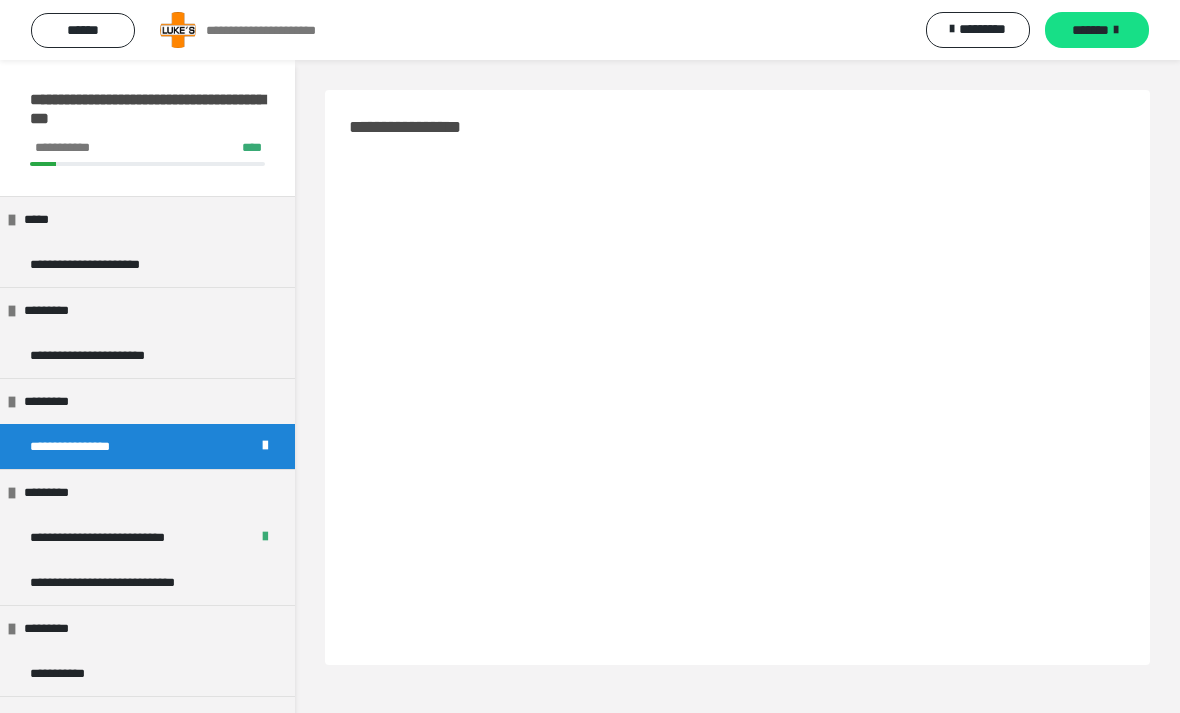 click on "**********" at bounding box center [116, 355] 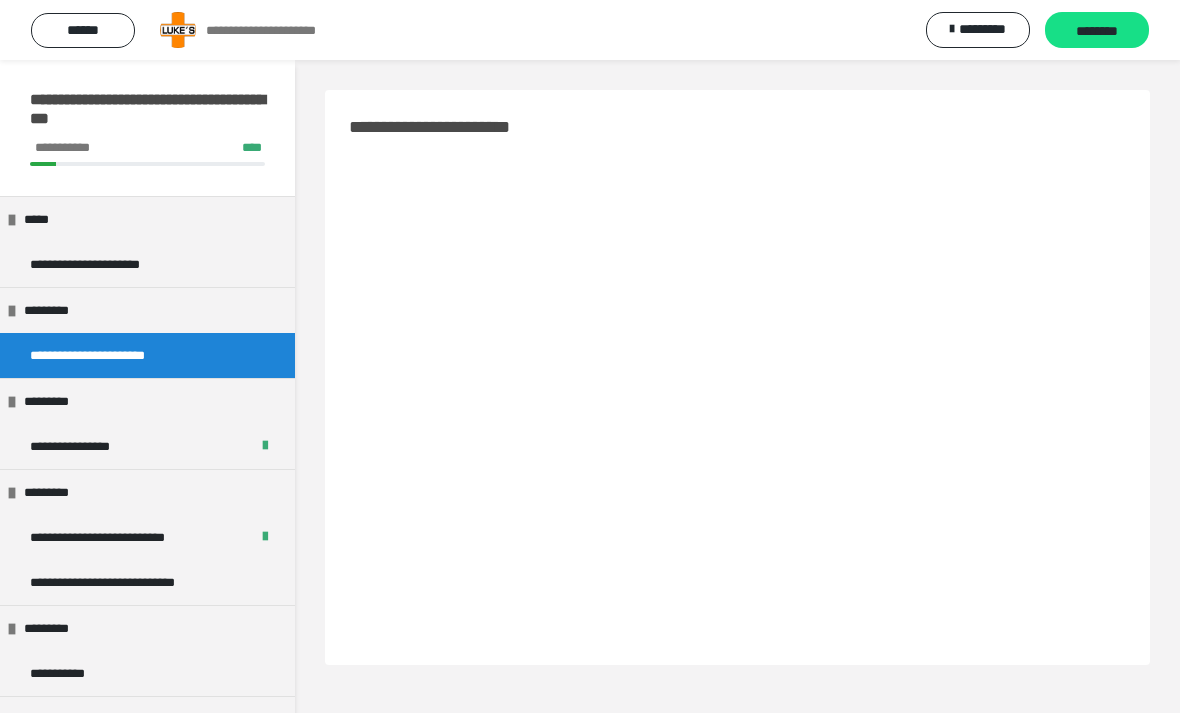 click on "********" at bounding box center [1097, 31] 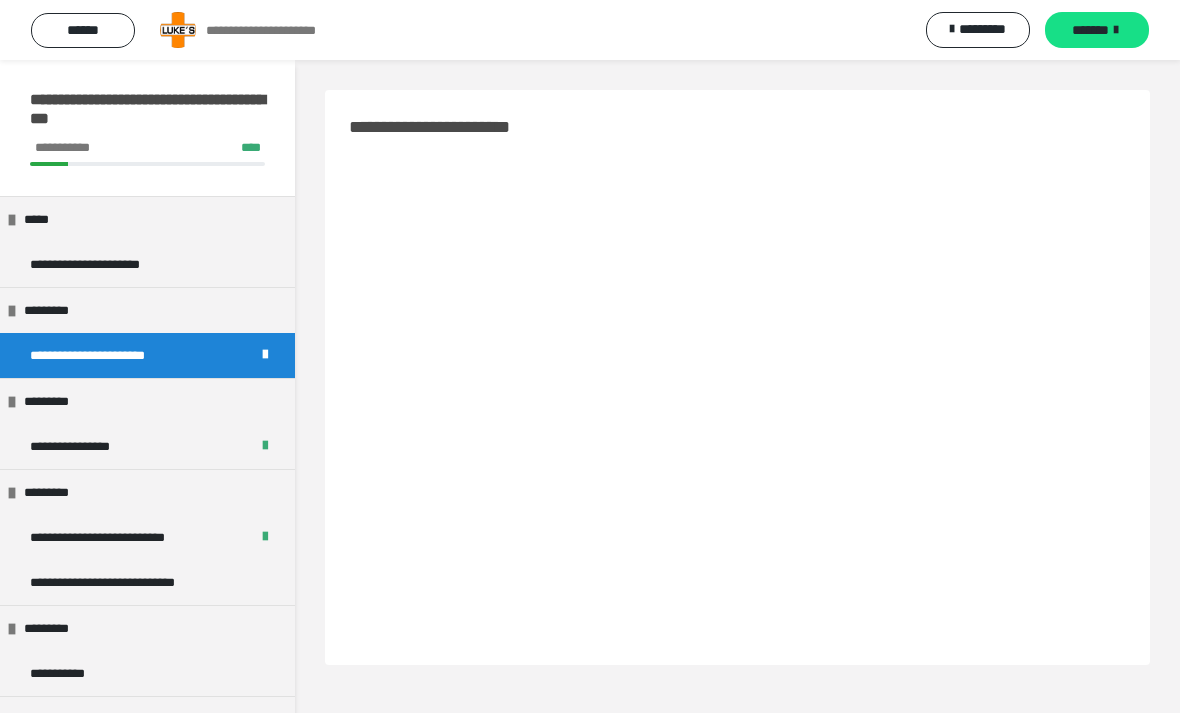 click on "**********" at bounding box center [147, 264] 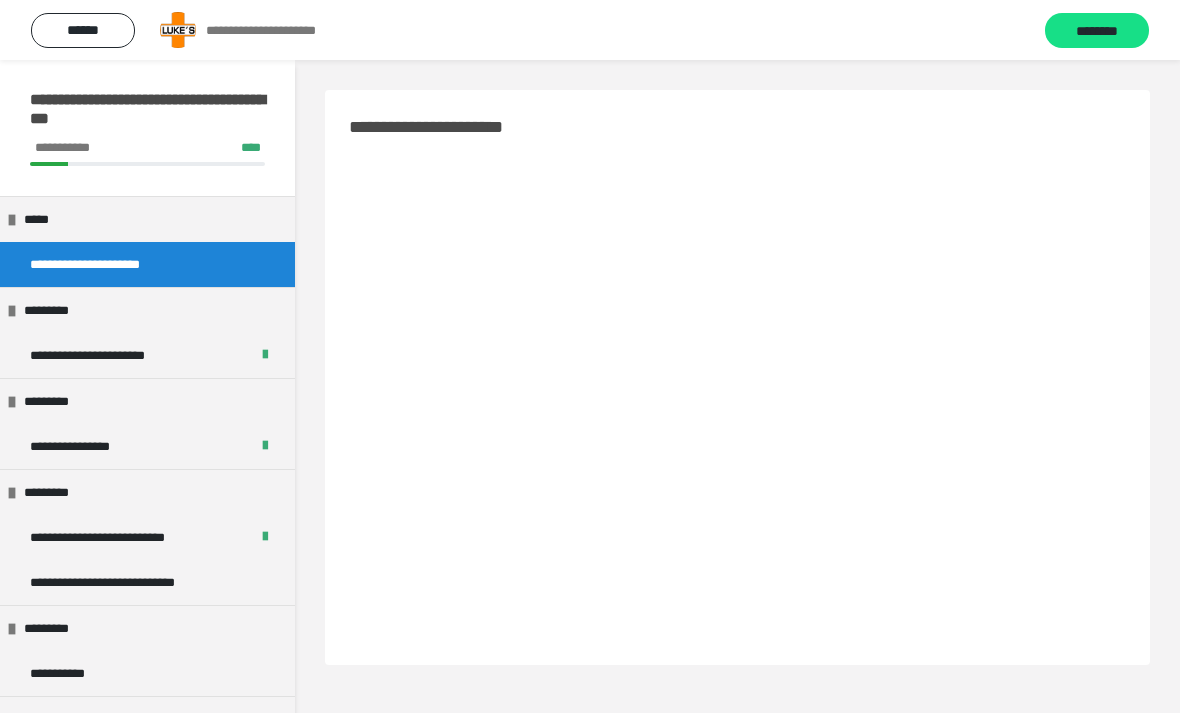 click on "********" at bounding box center [1097, 31] 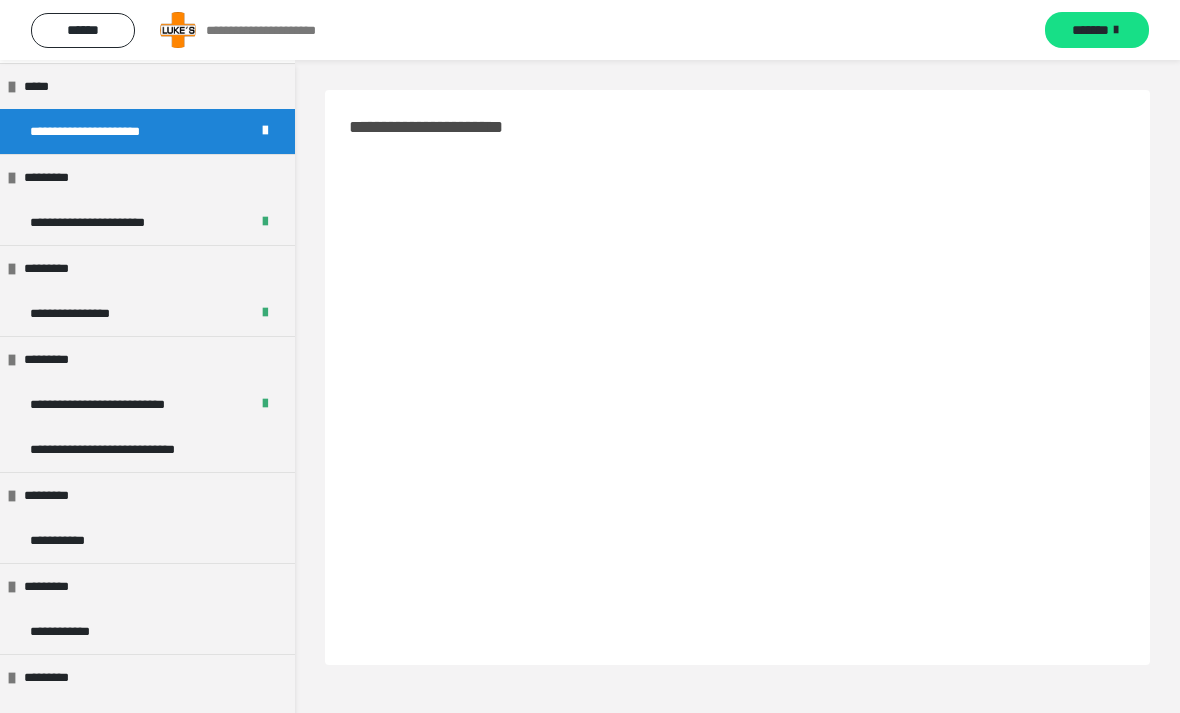 scroll, scrollTop: 138, scrollLeft: 0, axis: vertical 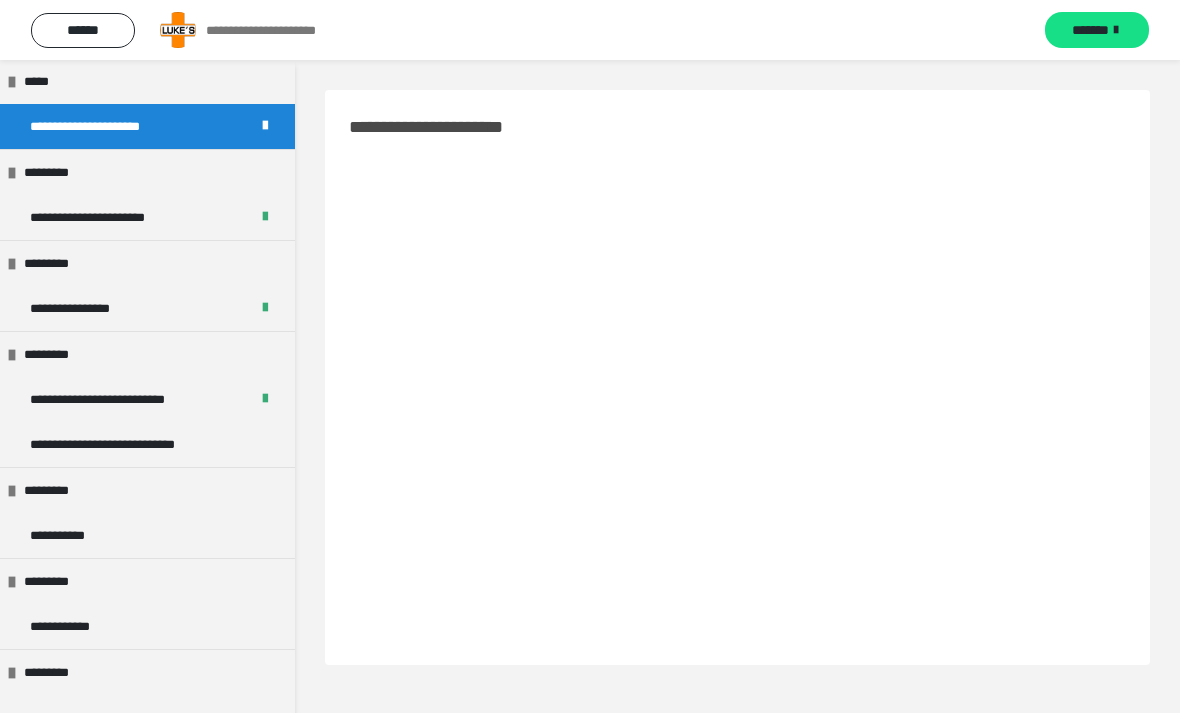 click on "**********" at bounding box center [147, 444] 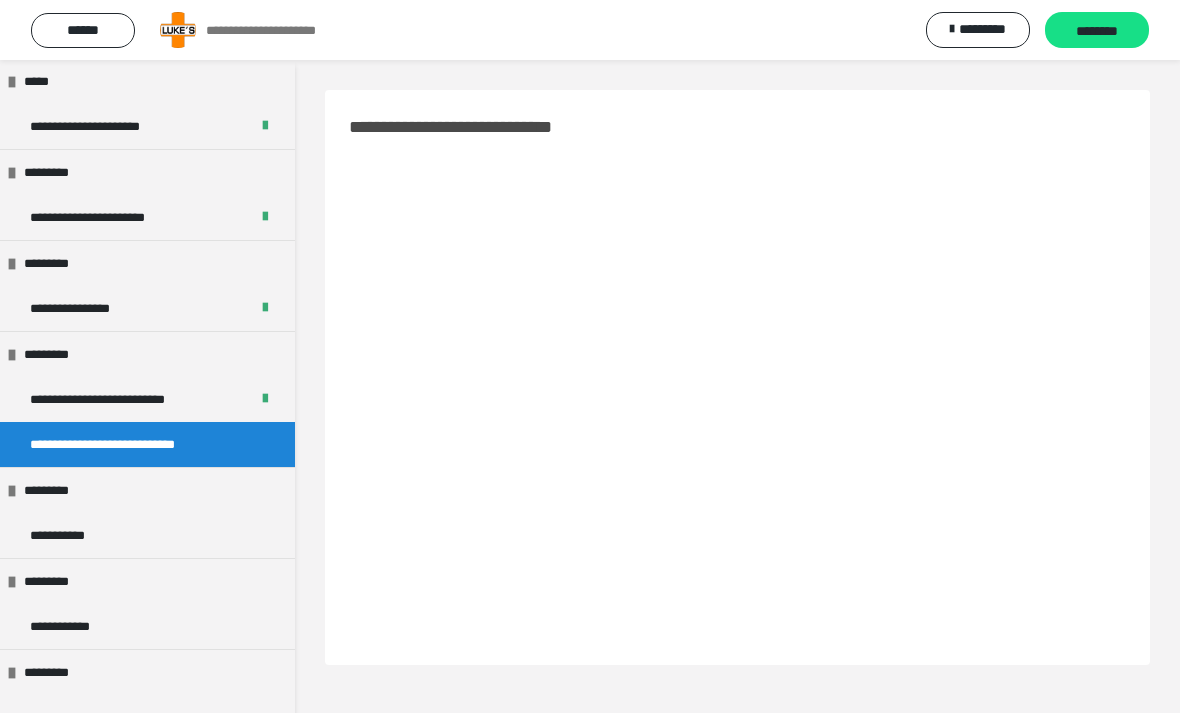 click on "********" at bounding box center [1097, 30] 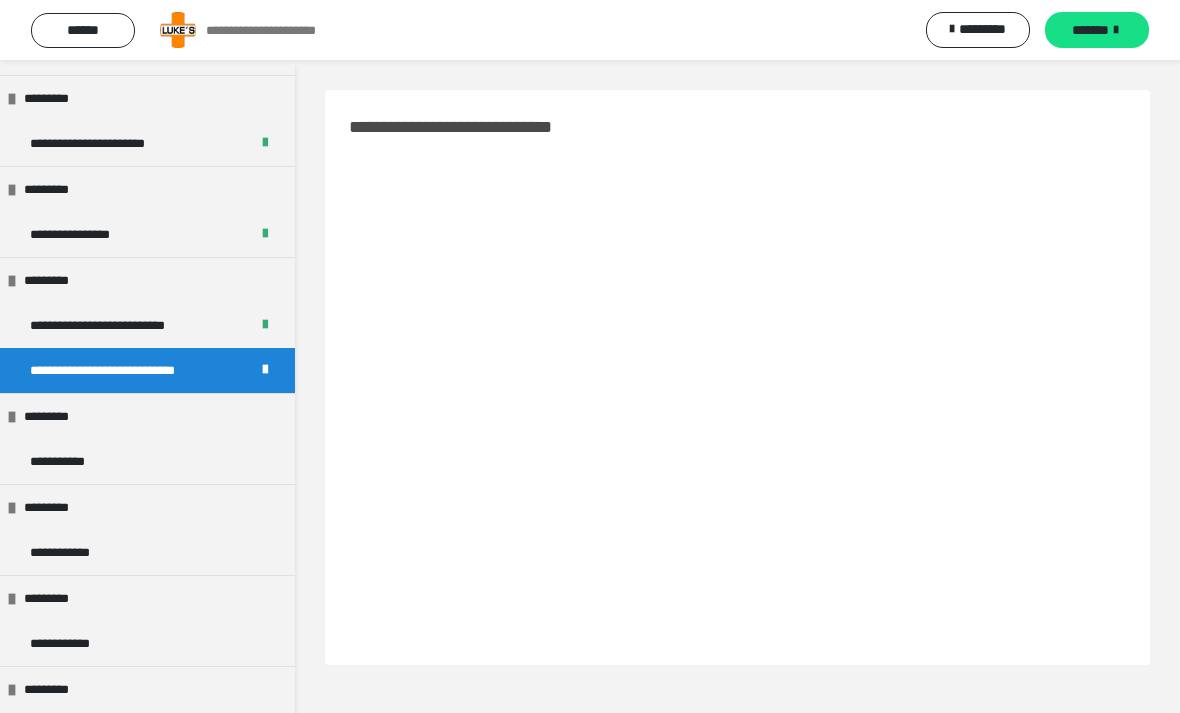scroll, scrollTop: 226, scrollLeft: 0, axis: vertical 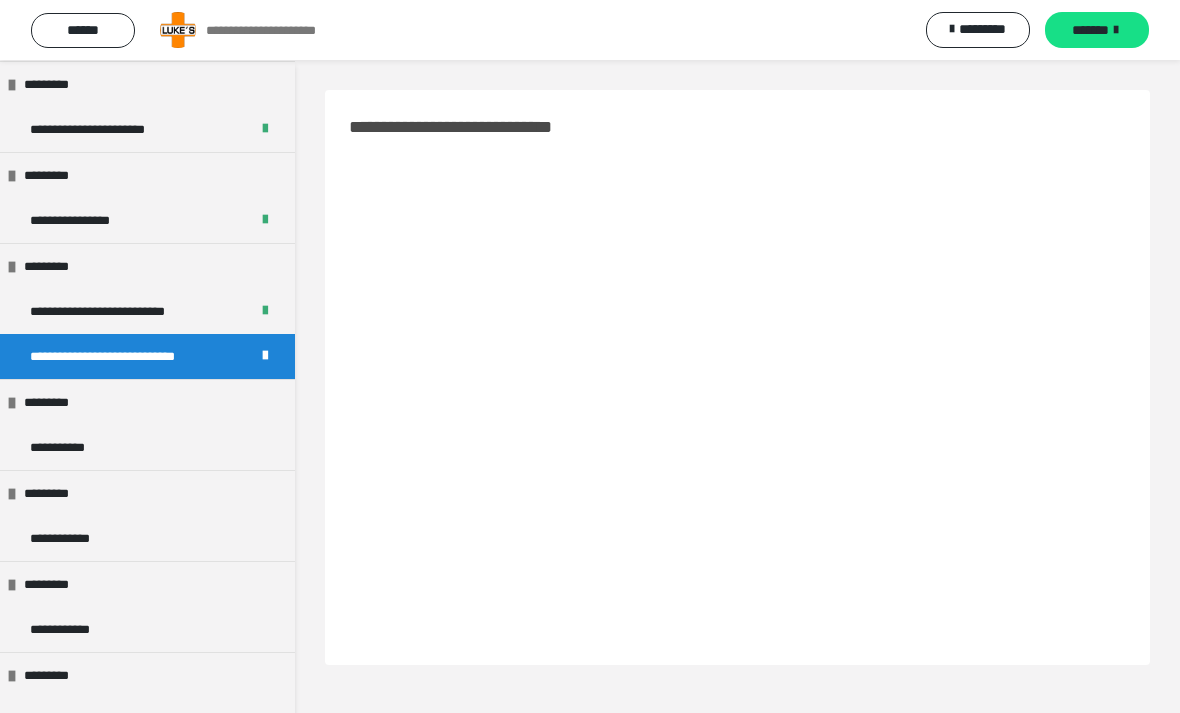 click on "**********" at bounding box center (147, 447) 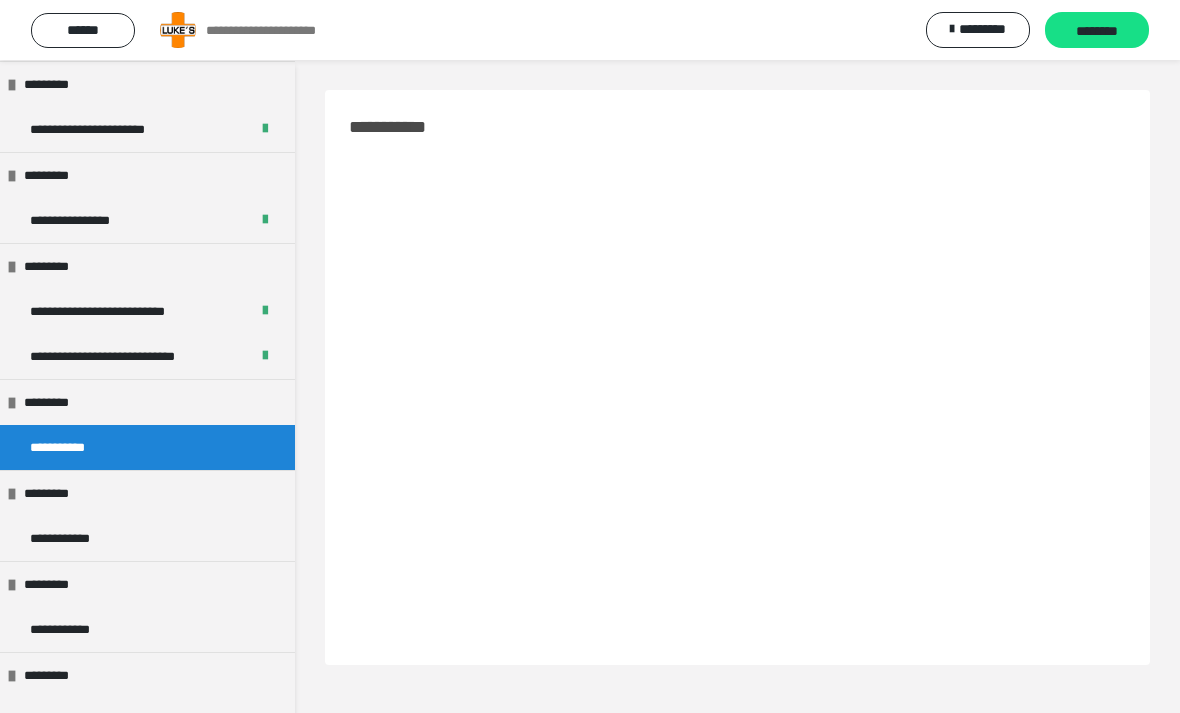 click on "********" at bounding box center [1097, 31] 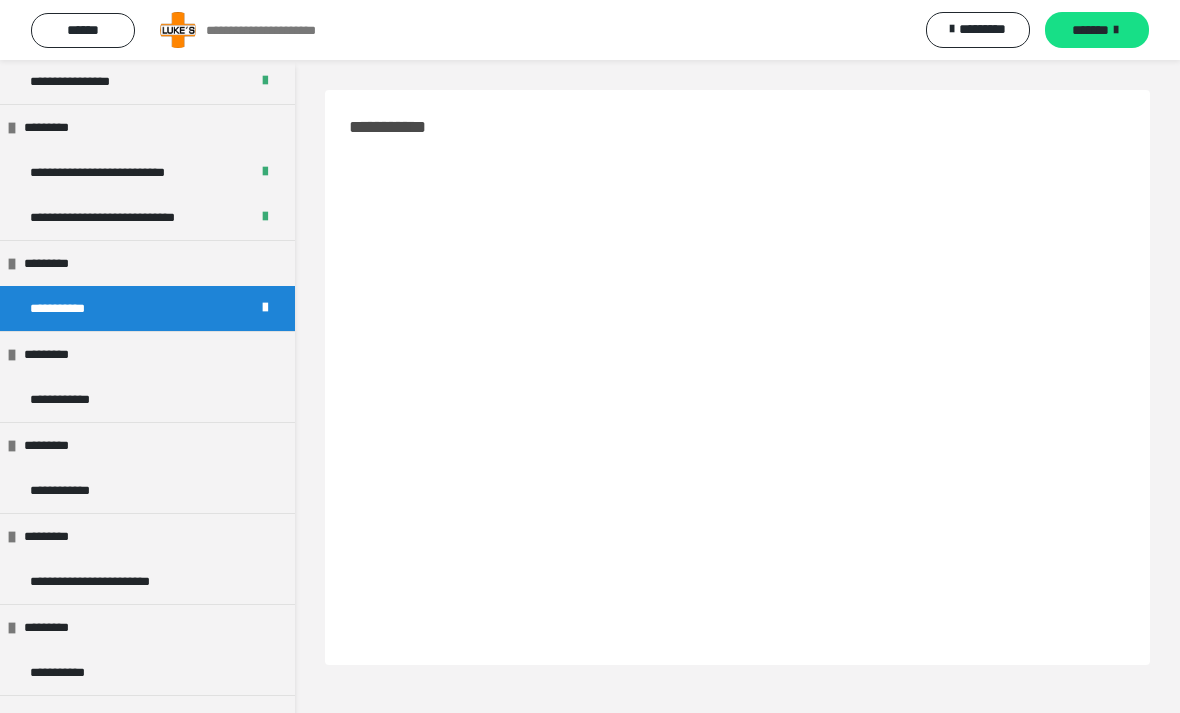 scroll, scrollTop: 387, scrollLeft: 0, axis: vertical 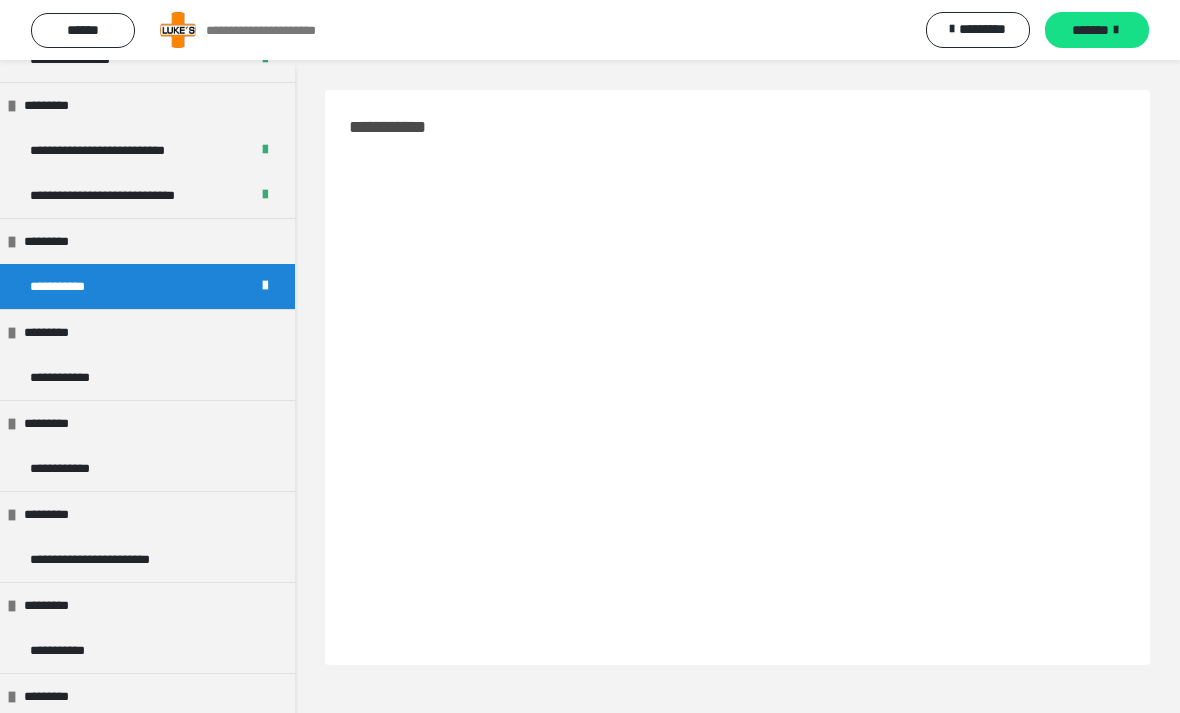 click on "**********" at bounding box center (147, 377) 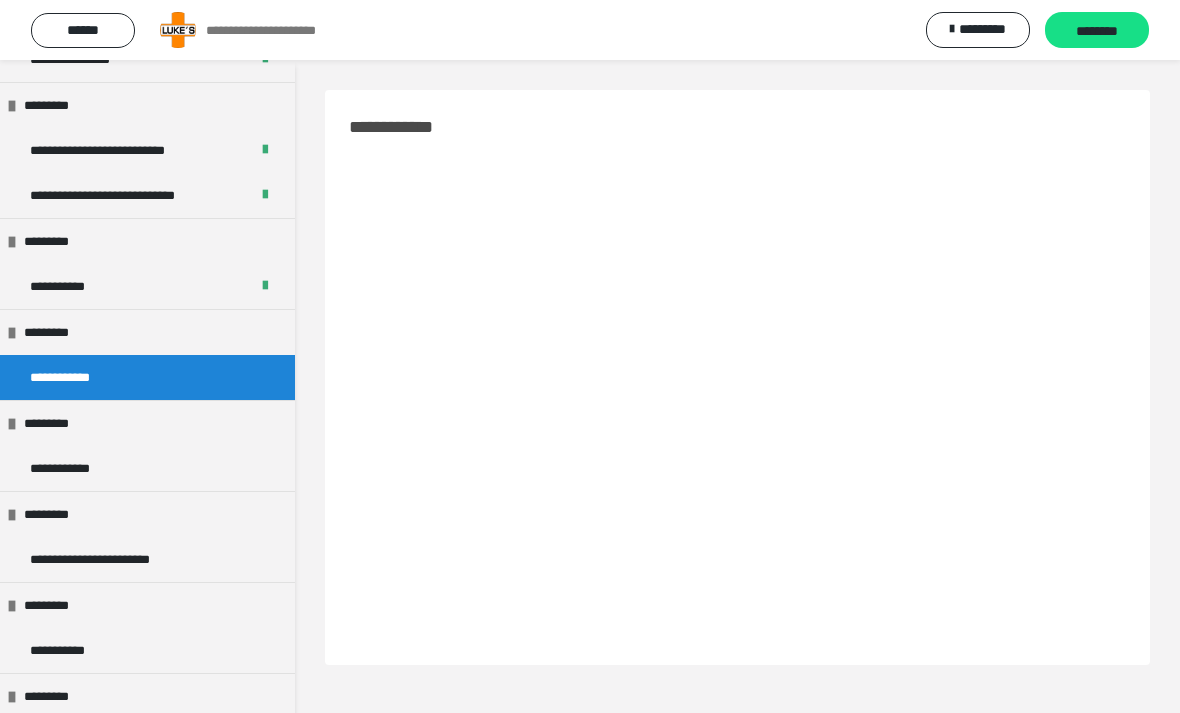 click on "********" at bounding box center [1097, 31] 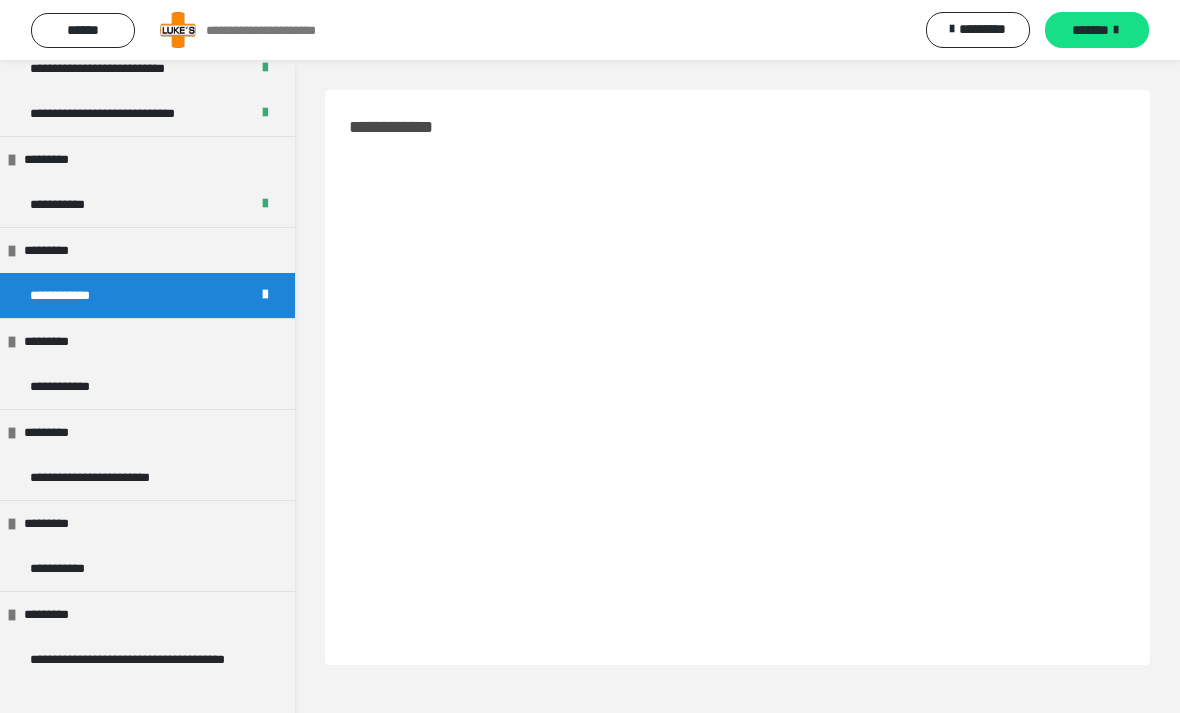 scroll, scrollTop: 476, scrollLeft: 0, axis: vertical 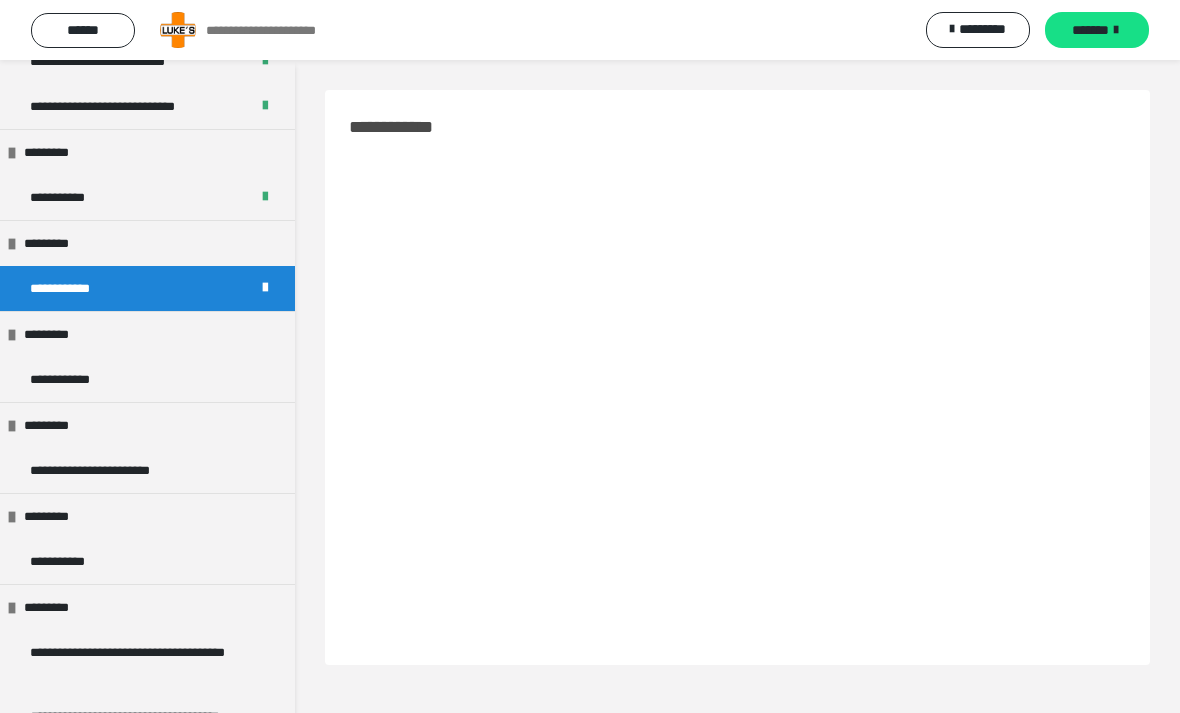click on "**********" at bounding box center [147, 379] 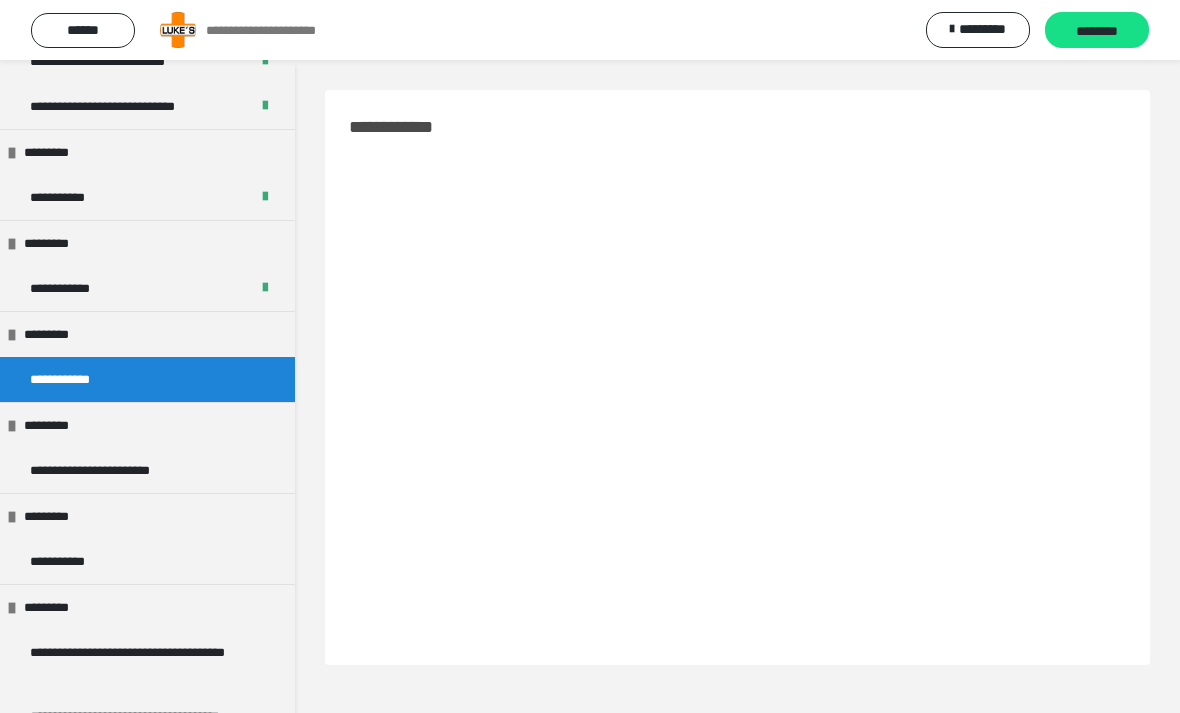 click on "********" at bounding box center (1097, 31) 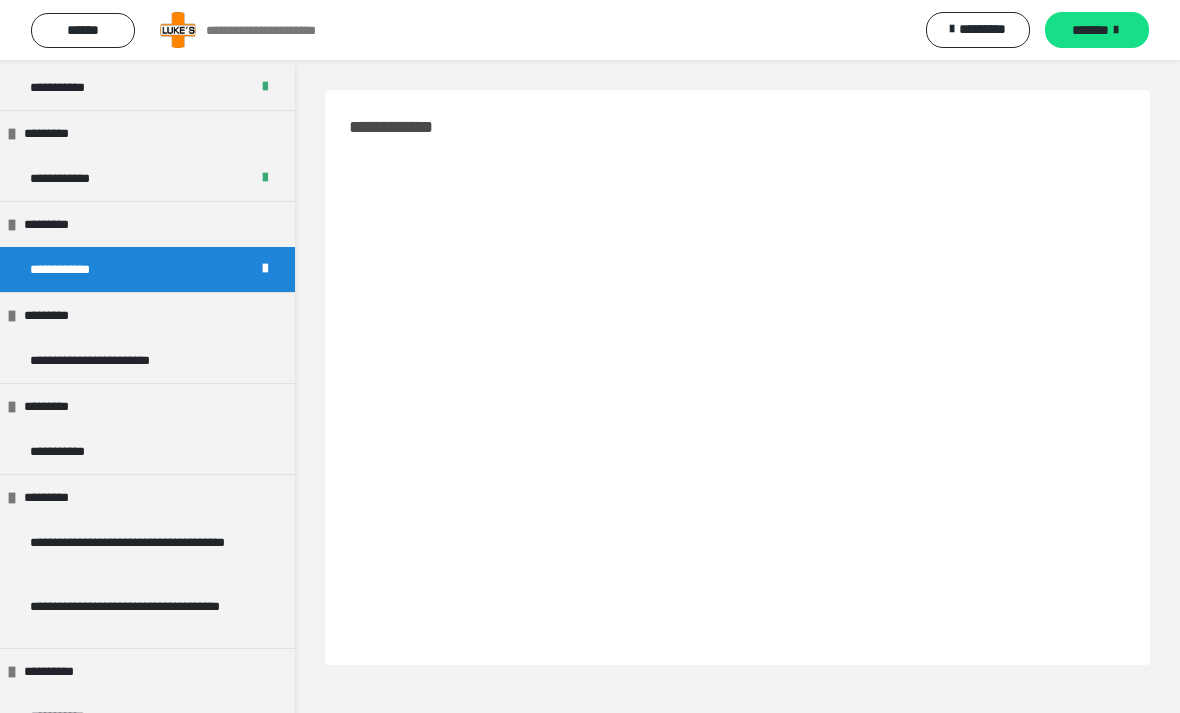 scroll, scrollTop: 595, scrollLeft: 0, axis: vertical 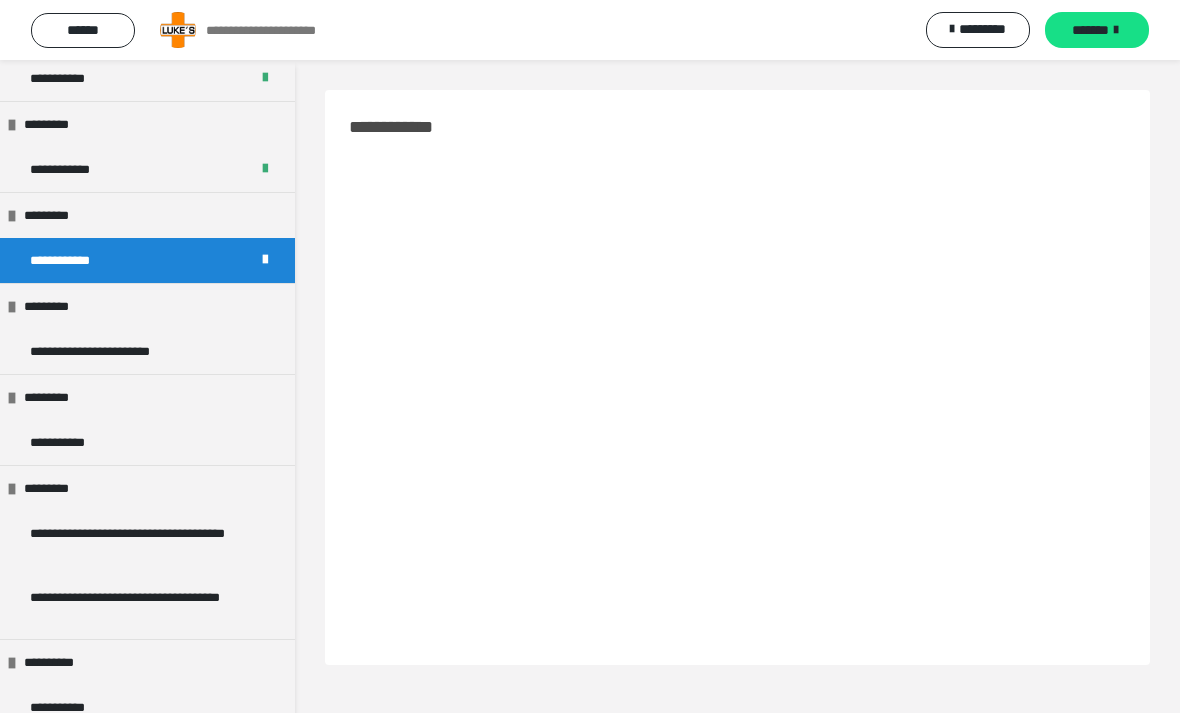 click on "**********" at bounding box center (147, 351) 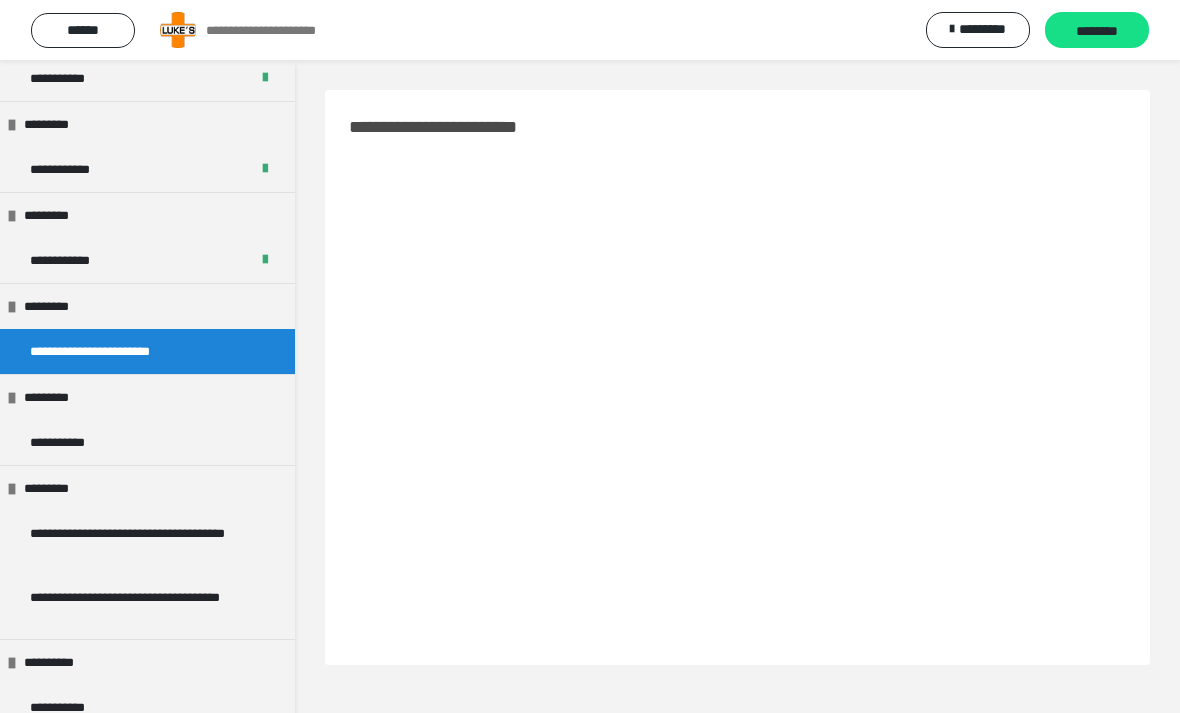click on "********" at bounding box center [1097, 31] 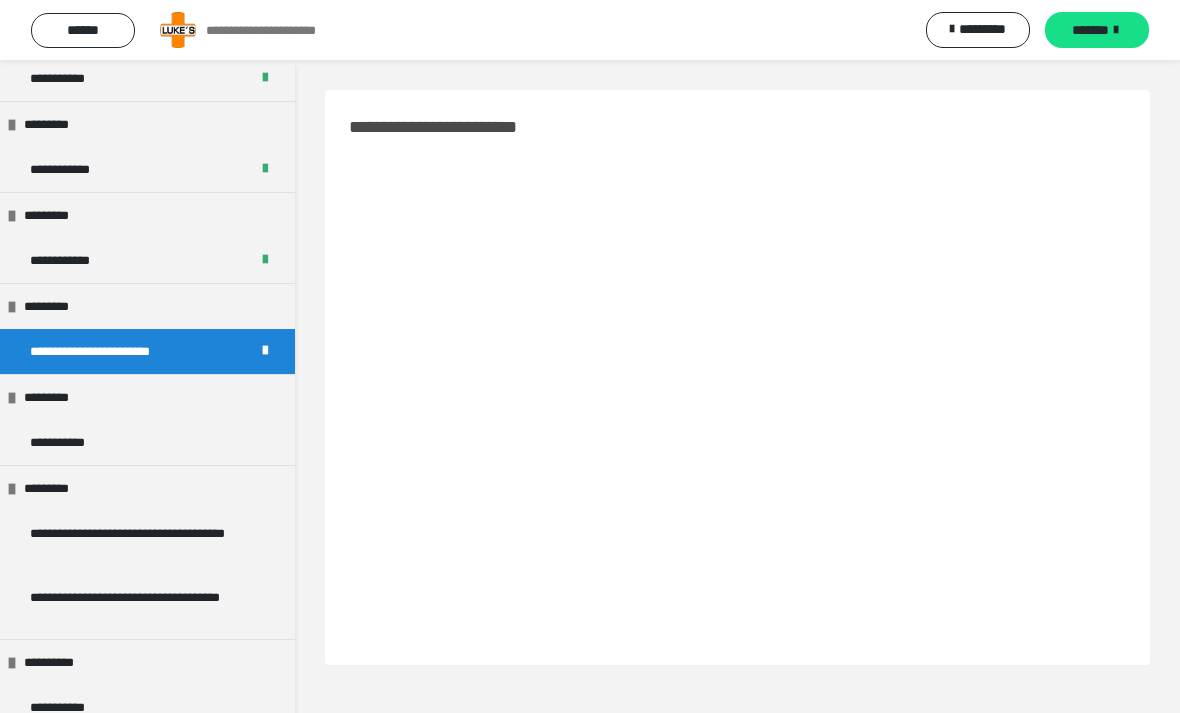 click on "**********" at bounding box center [147, 442] 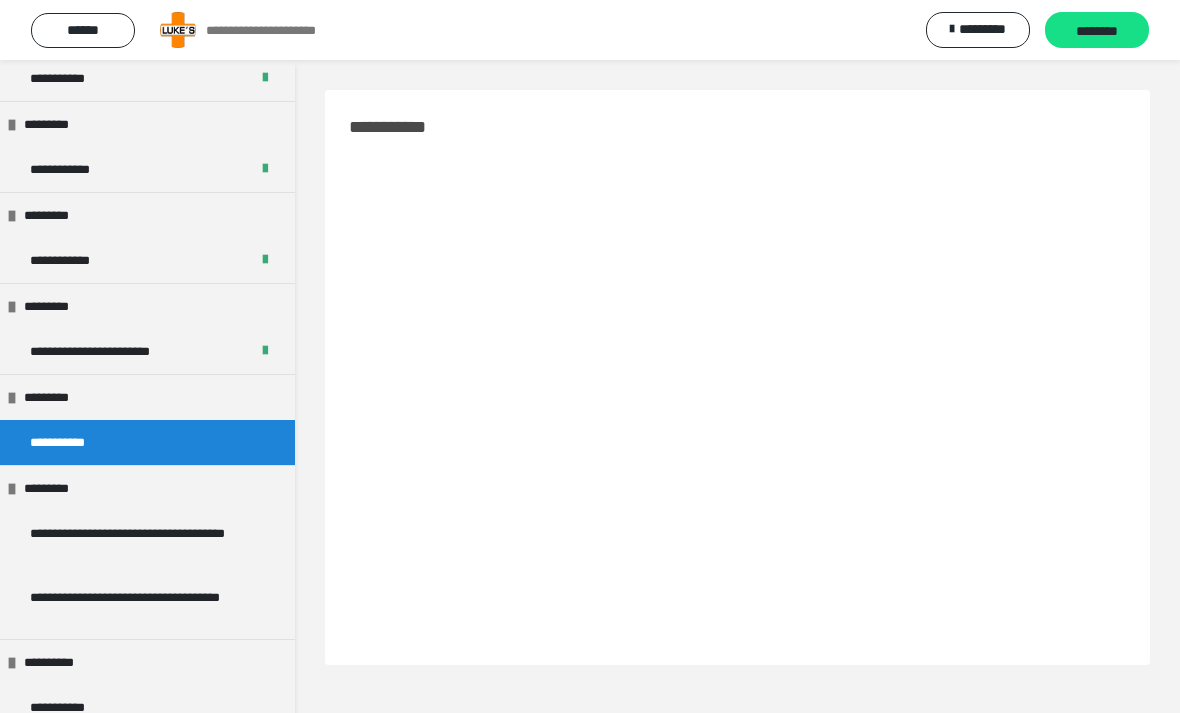 click on "********" at bounding box center (1097, 31) 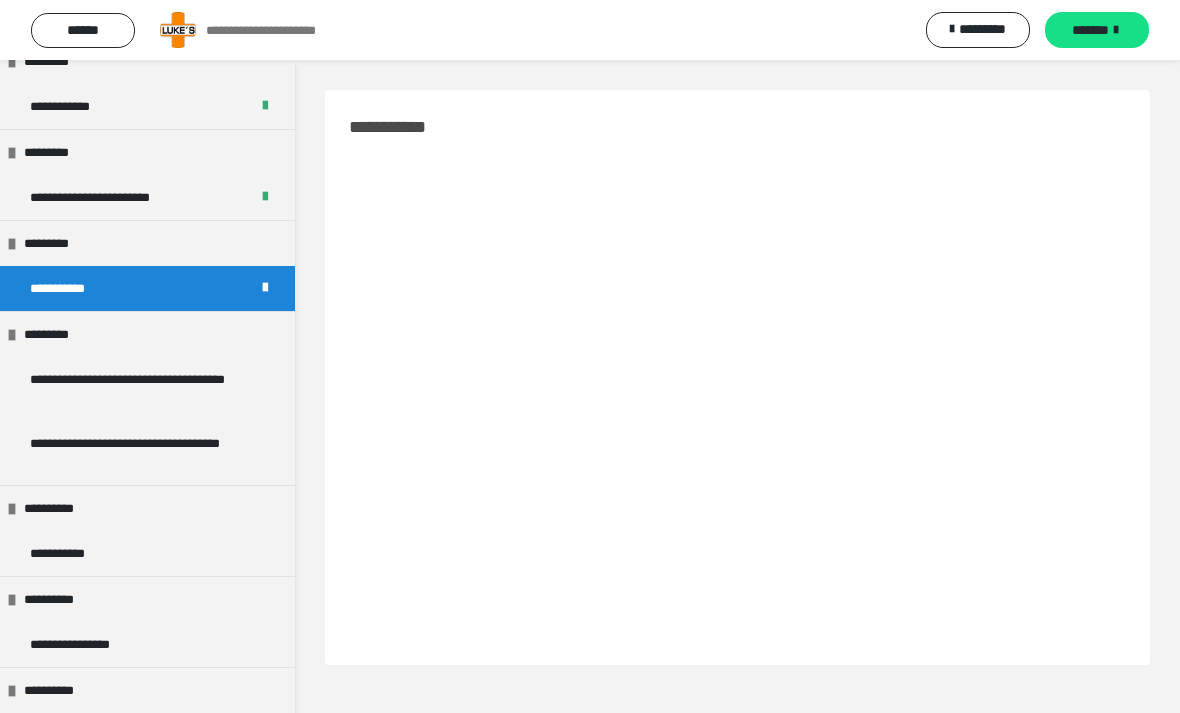 scroll, scrollTop: 760, scrollLeft: 0, axis: vertical 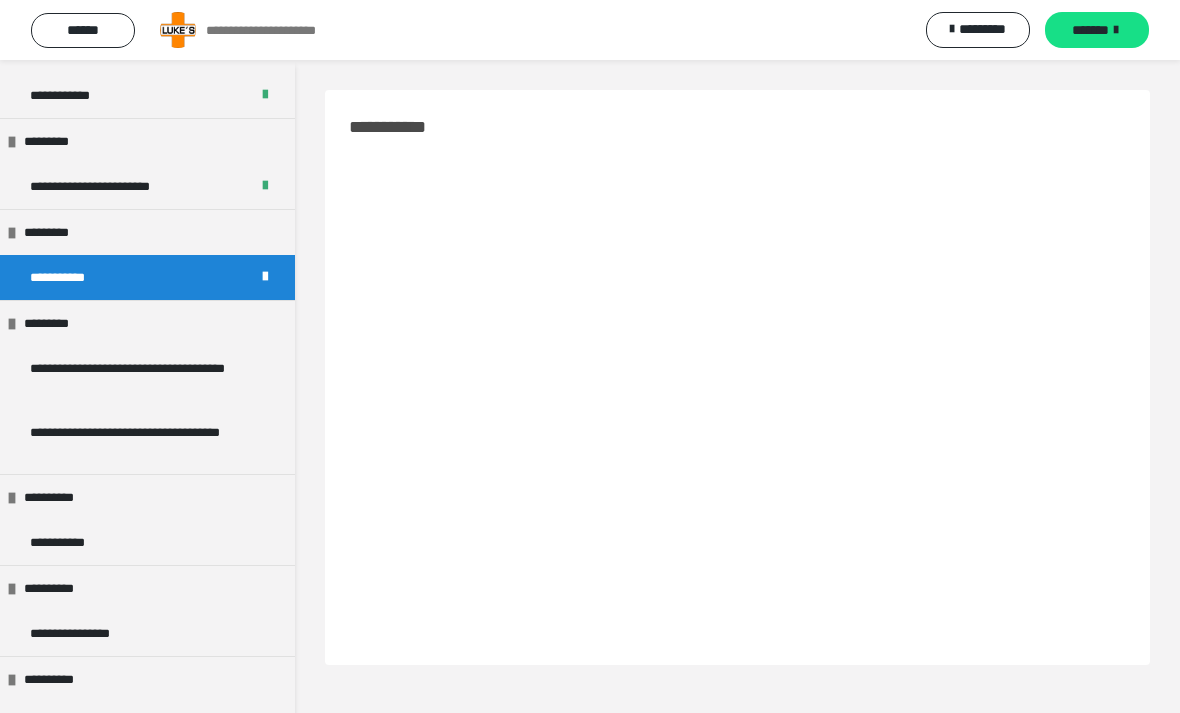 click on "**********" at bounding box center [139, 378] 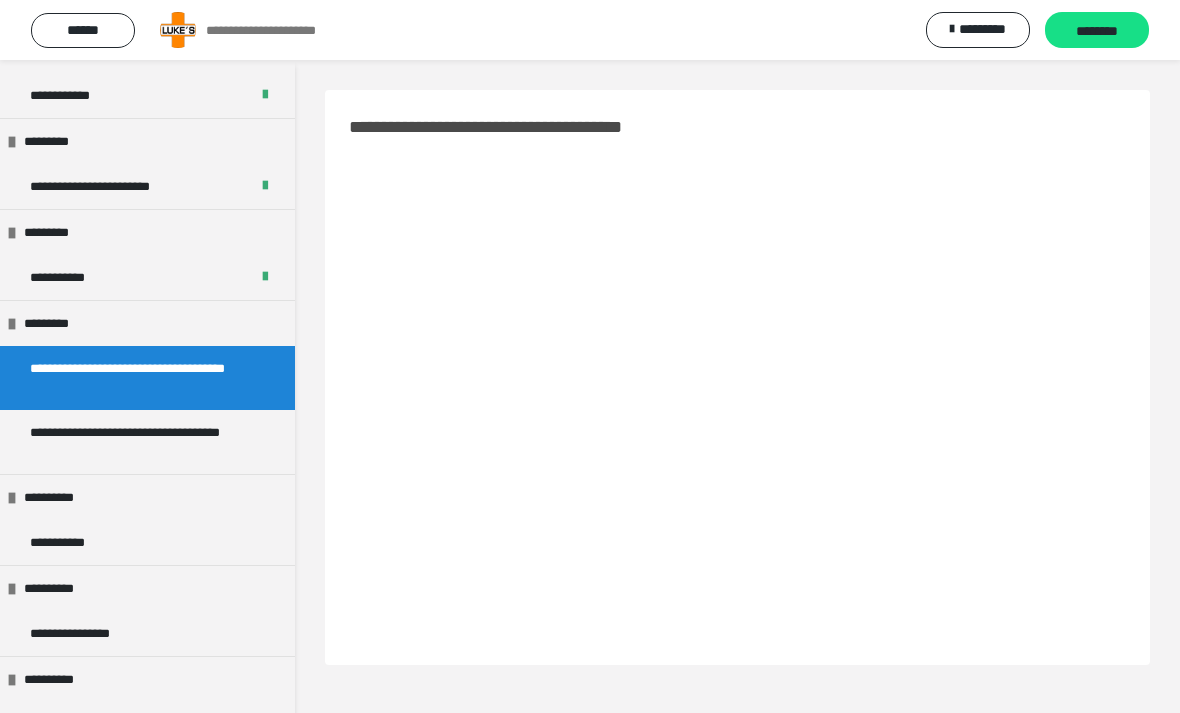 click on "********" at bounding box center [1097, 31] 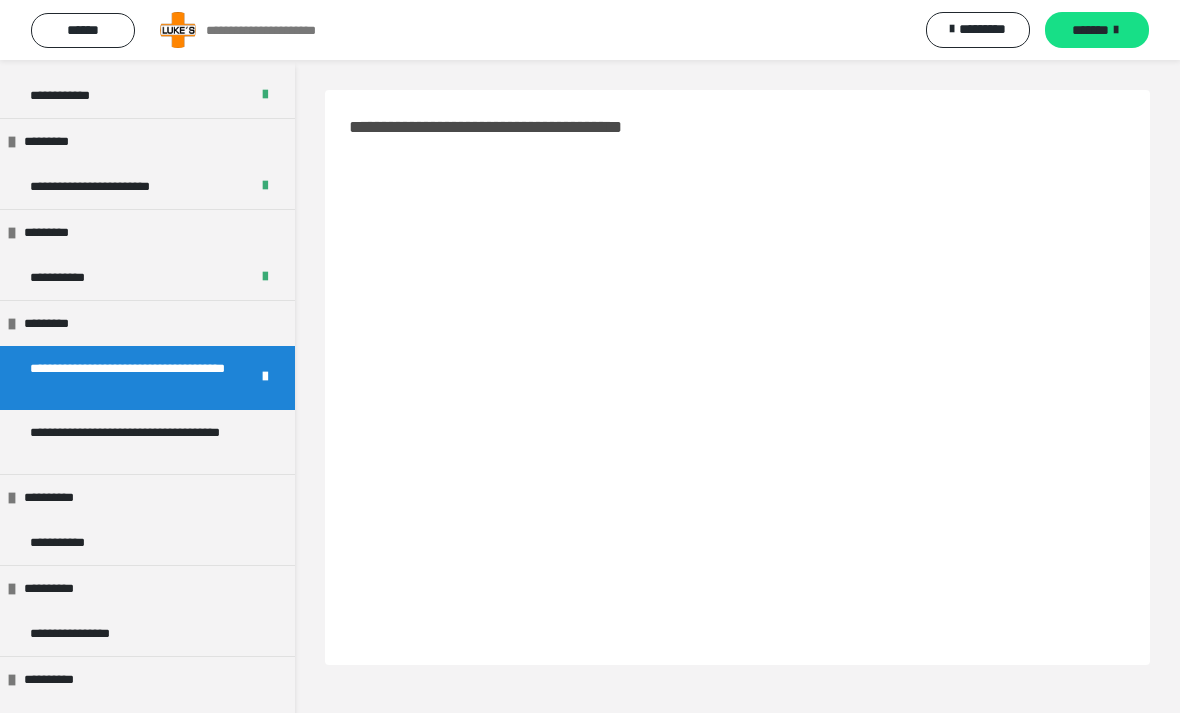 click on "**********" at bounding box center (139, 442) 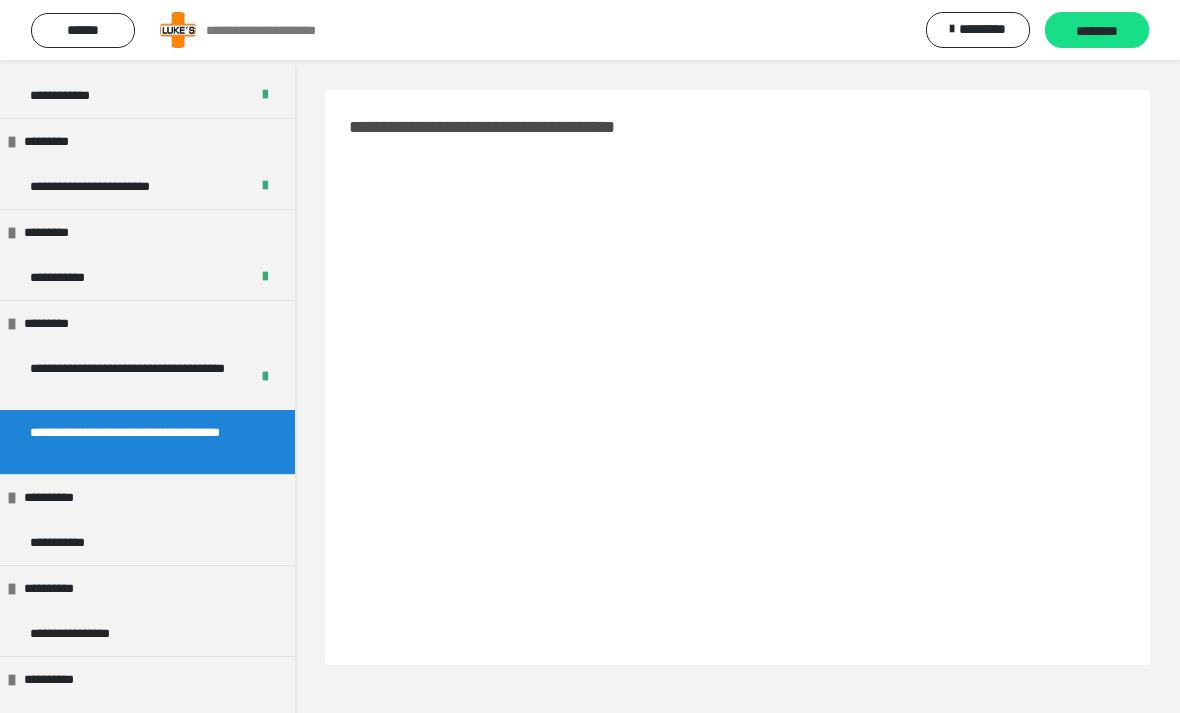 click on "********" at bounding box center [1097, 30] 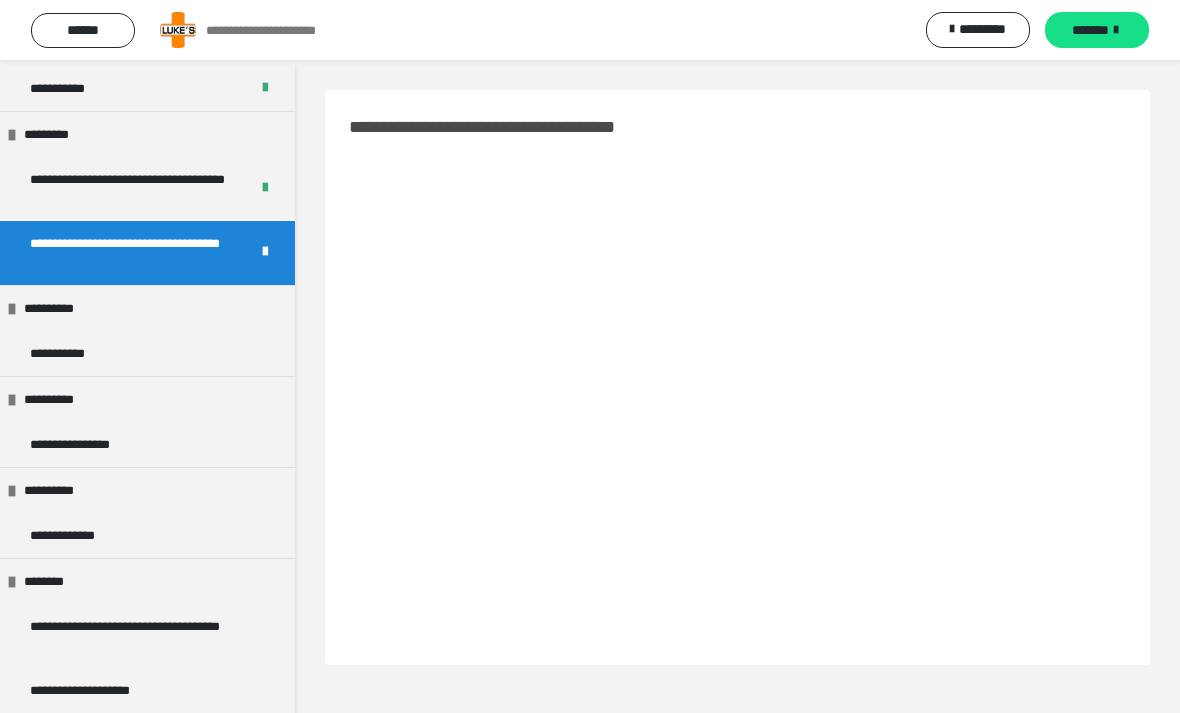 scroll, scrollTop: 947, scrollLeft: 0, axis: vertical 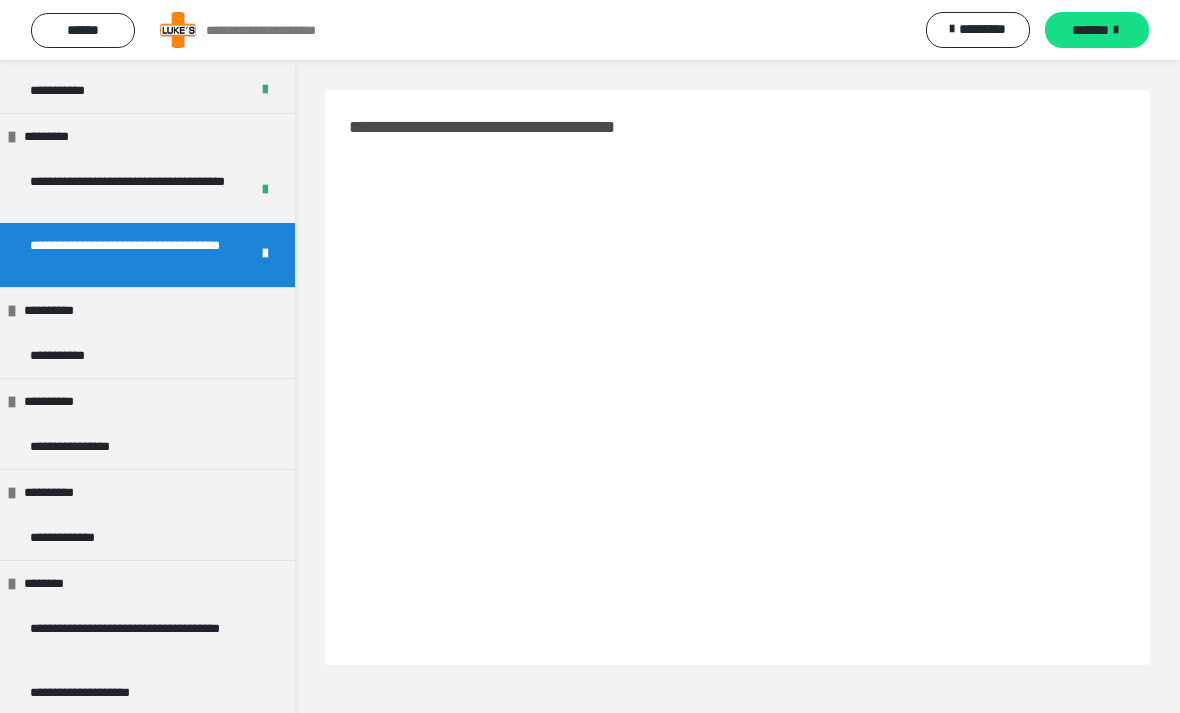 click on "**********" at bounding box center (147, 355) 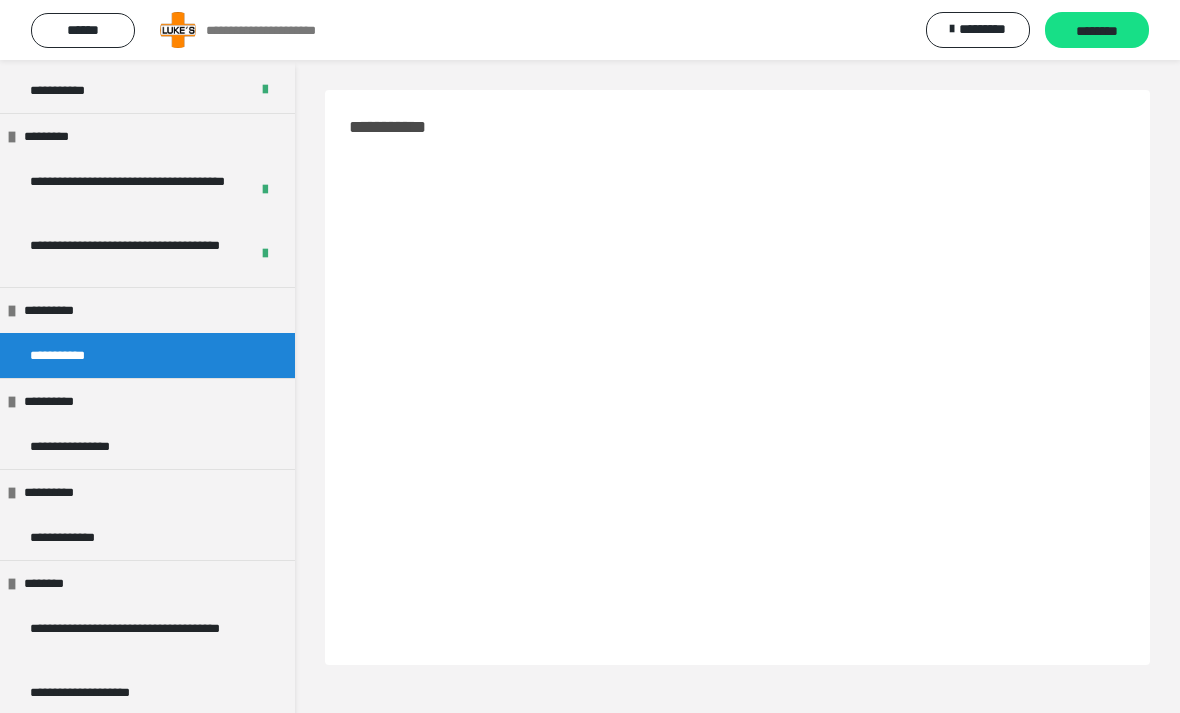 click on "********" at bounding box center (1097, 31) 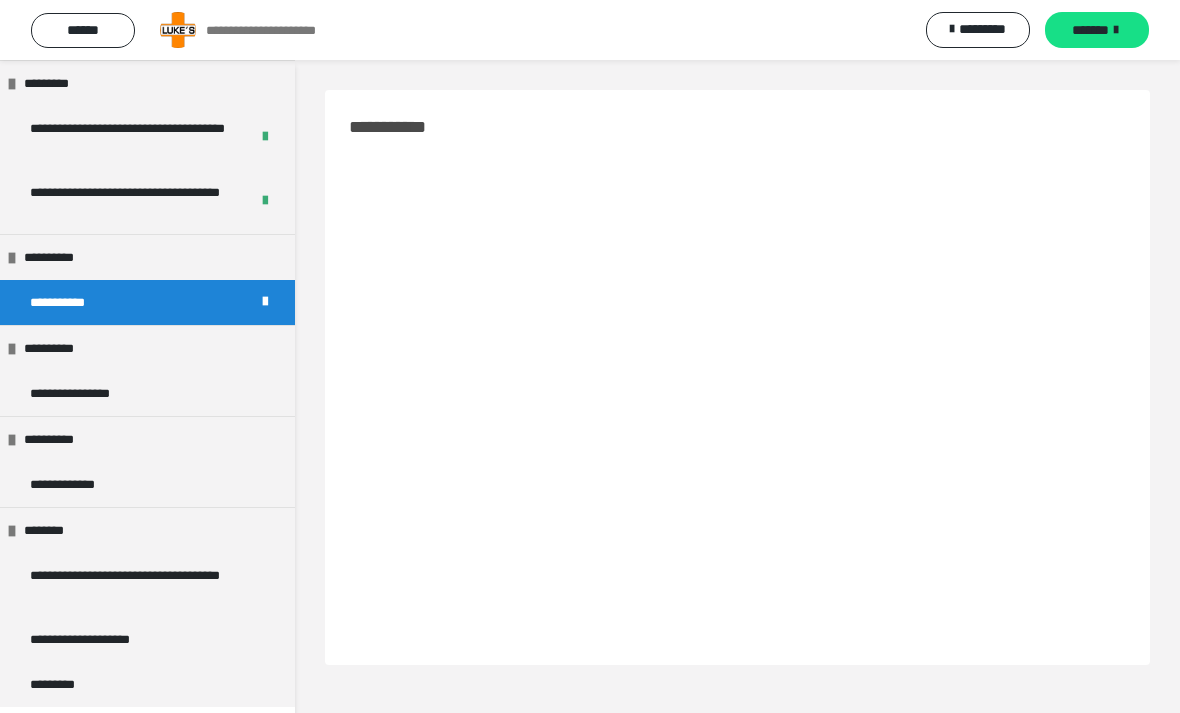 scroll, scrollTop: 999, scrollLeft: 0, axis: vertical 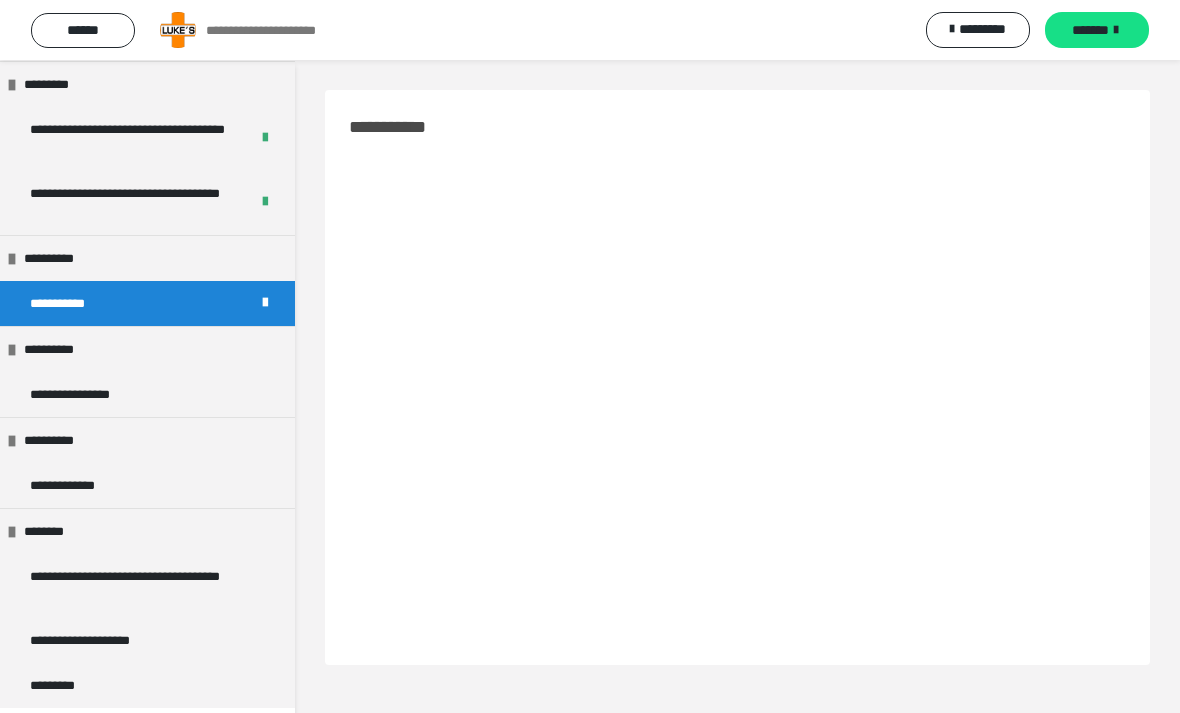 click on "**********" at bounding box center (147, 394) 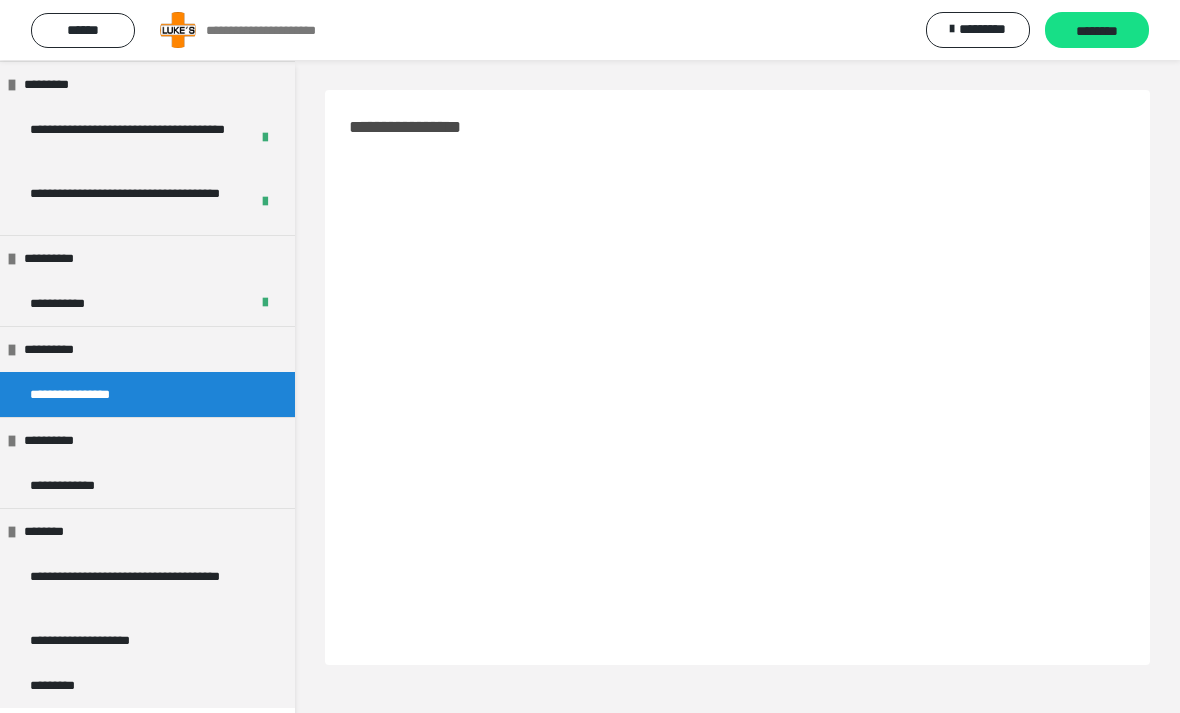 click on "********" at bounding box center [1097, 31] 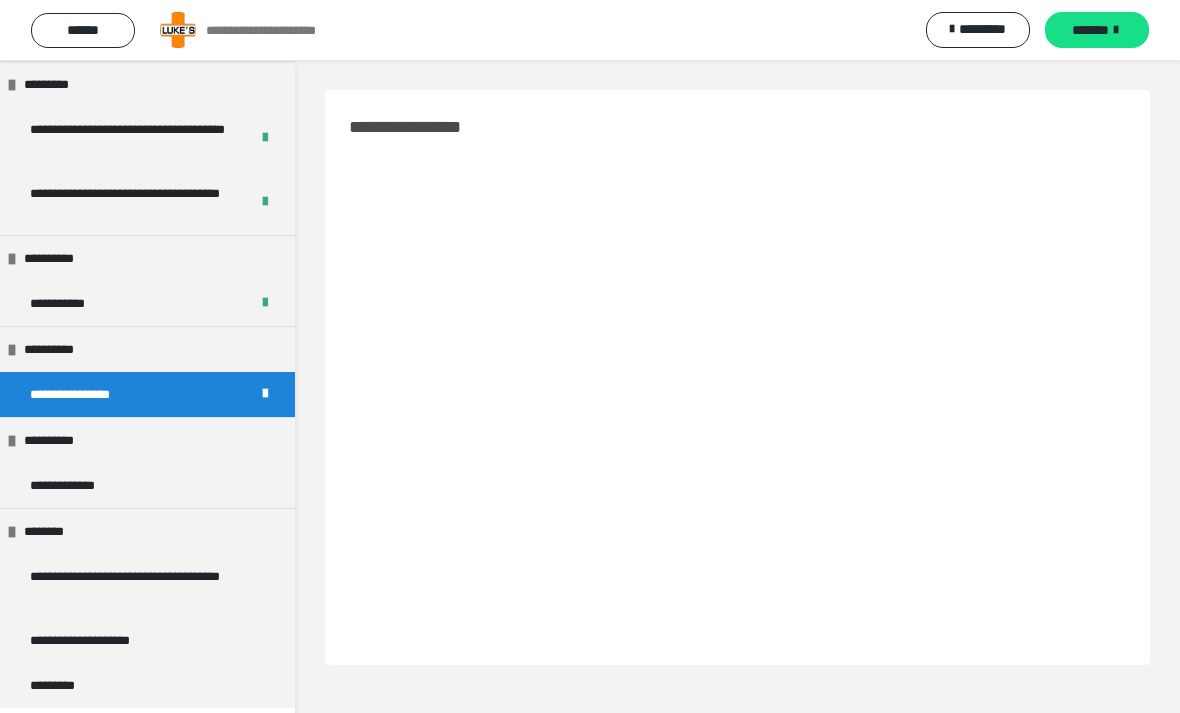 click on "**********" at bounding box center [147, 485] 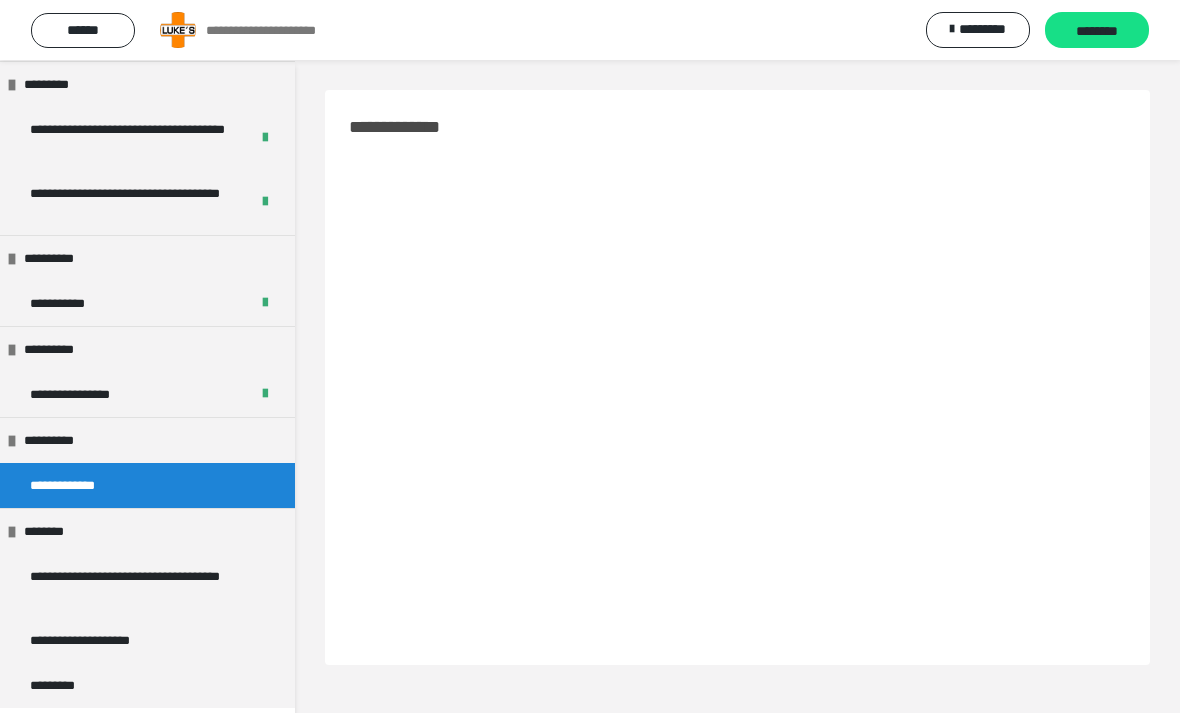 click on "********" at bounding box center [1097, 31] 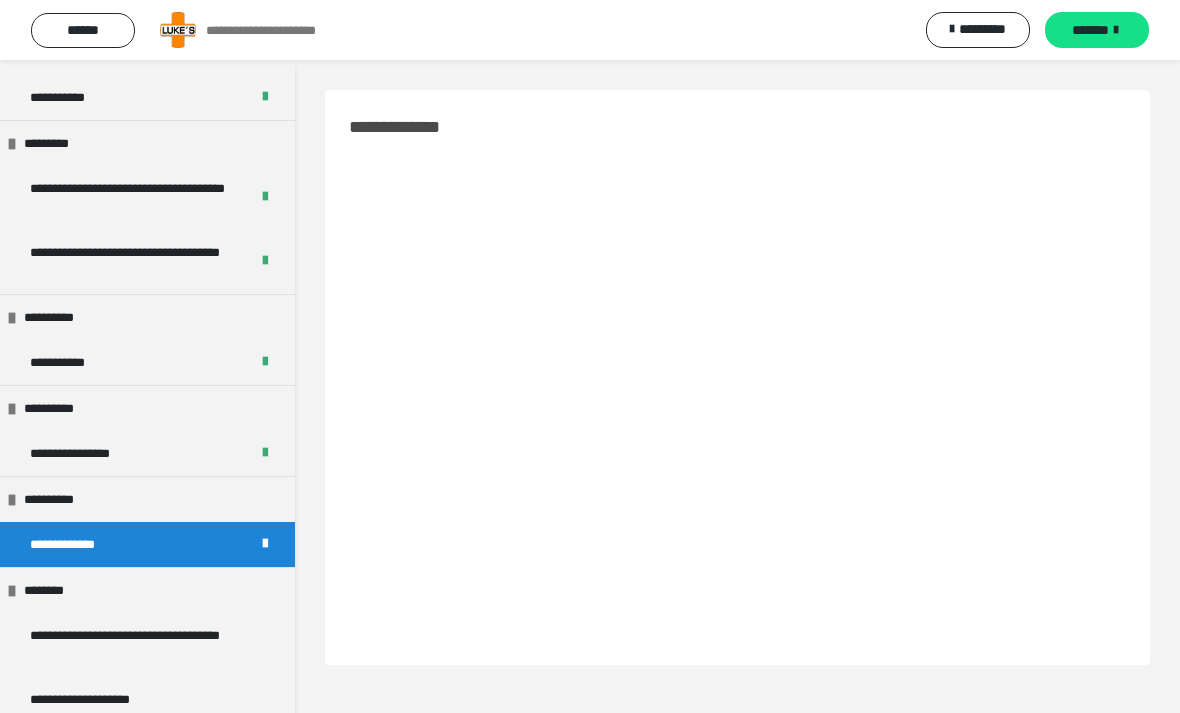 scroll, scrollTop: 935, scrollLeft: 0, axis: vertical 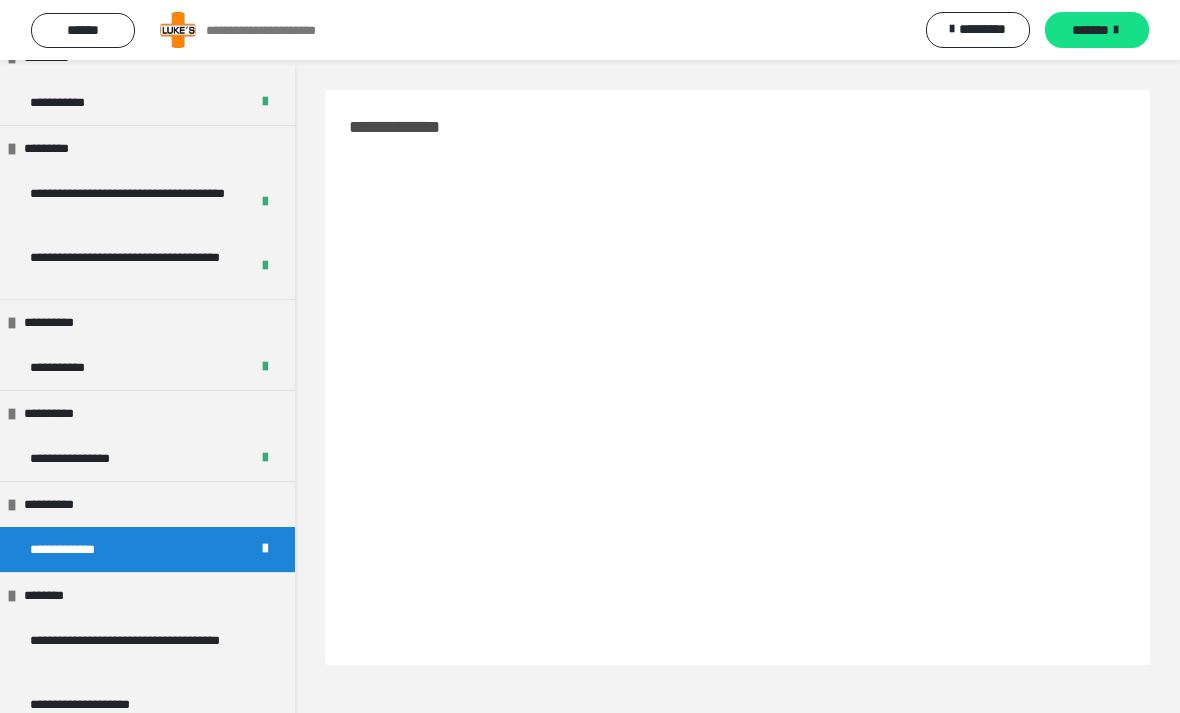 click on "*******" at bounding box center (1090, 30) 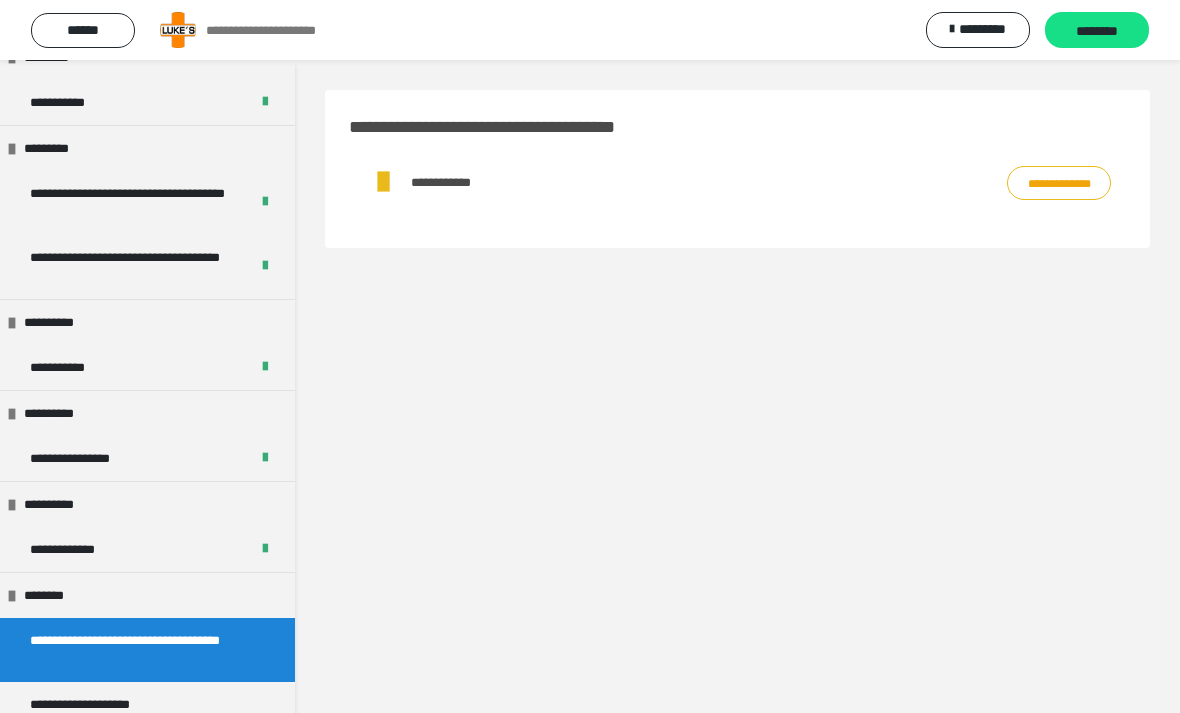 click on "**********" at bounding box center (1059, 183) 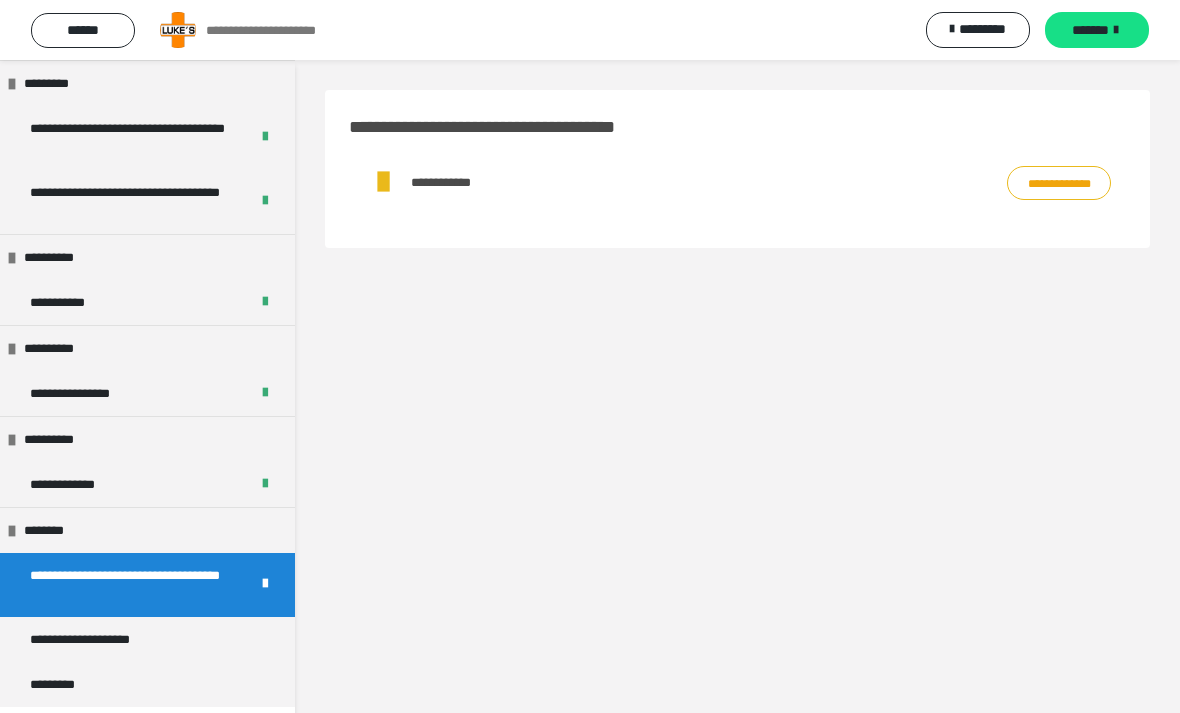scroll, scrollTop: 999, scrollLeft: 0, axis: vertical 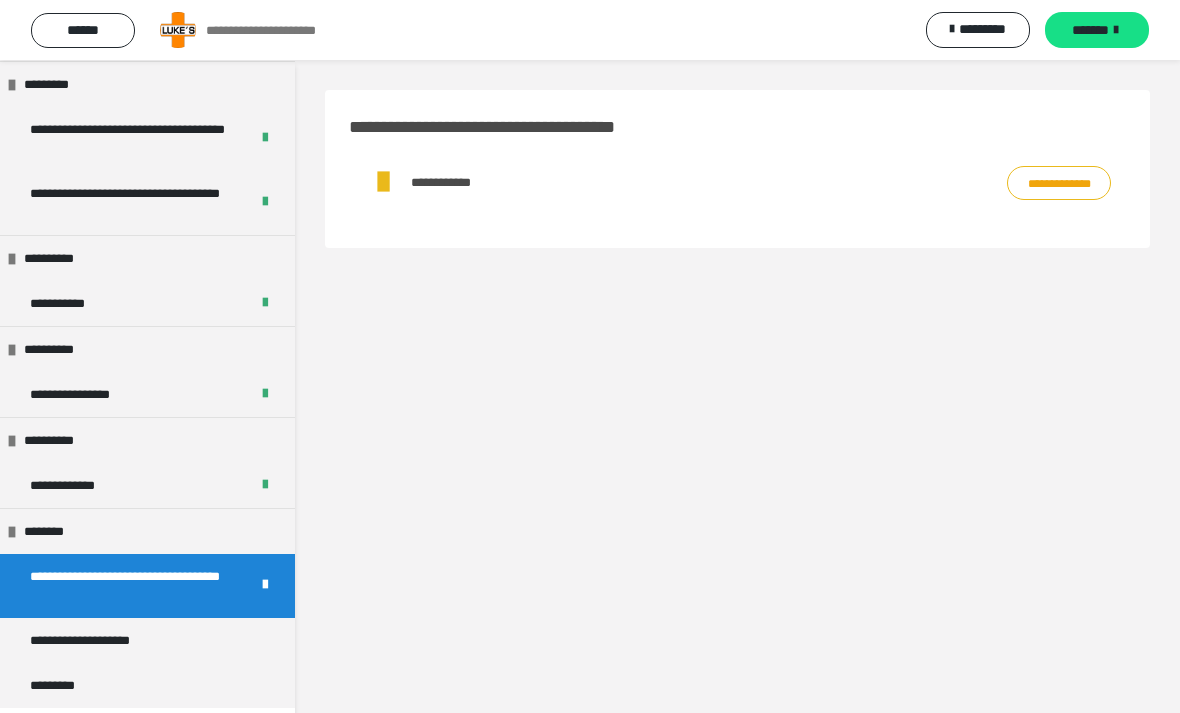 click on "*******" at bounding box center (1090, 30) 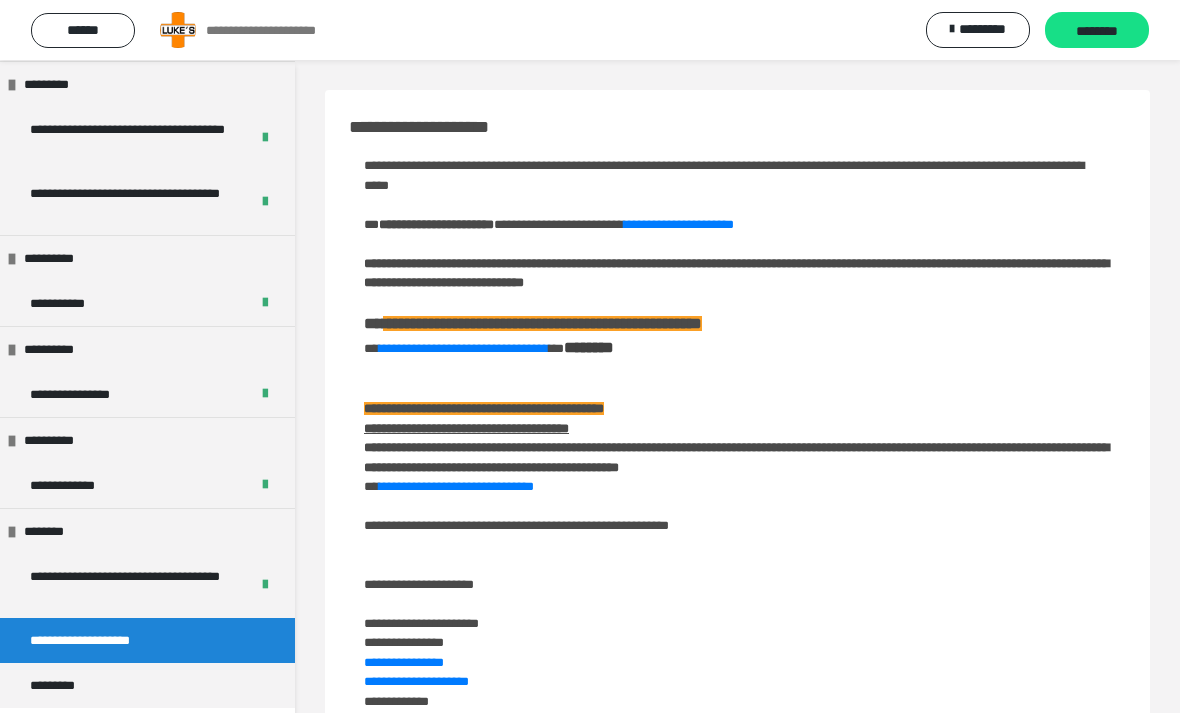 scroll, scrollTop: 9, scrollLeft: 0, axis: vertical 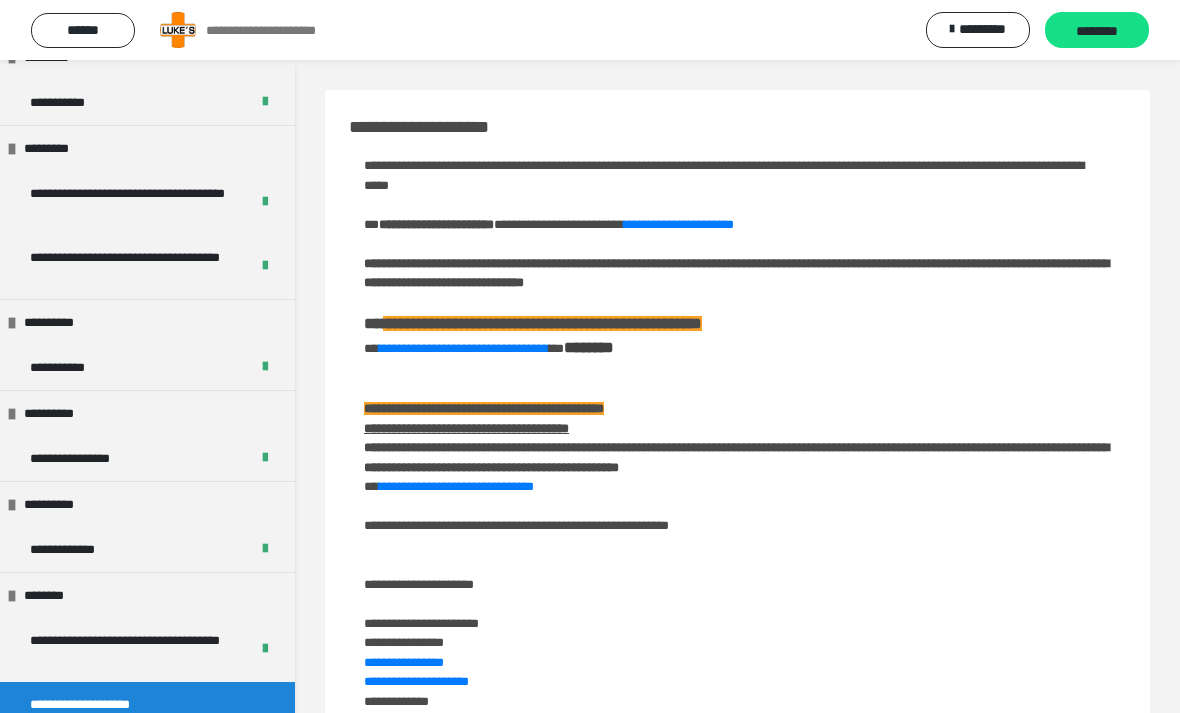 click on "********" at bounding box center (1097, 31) 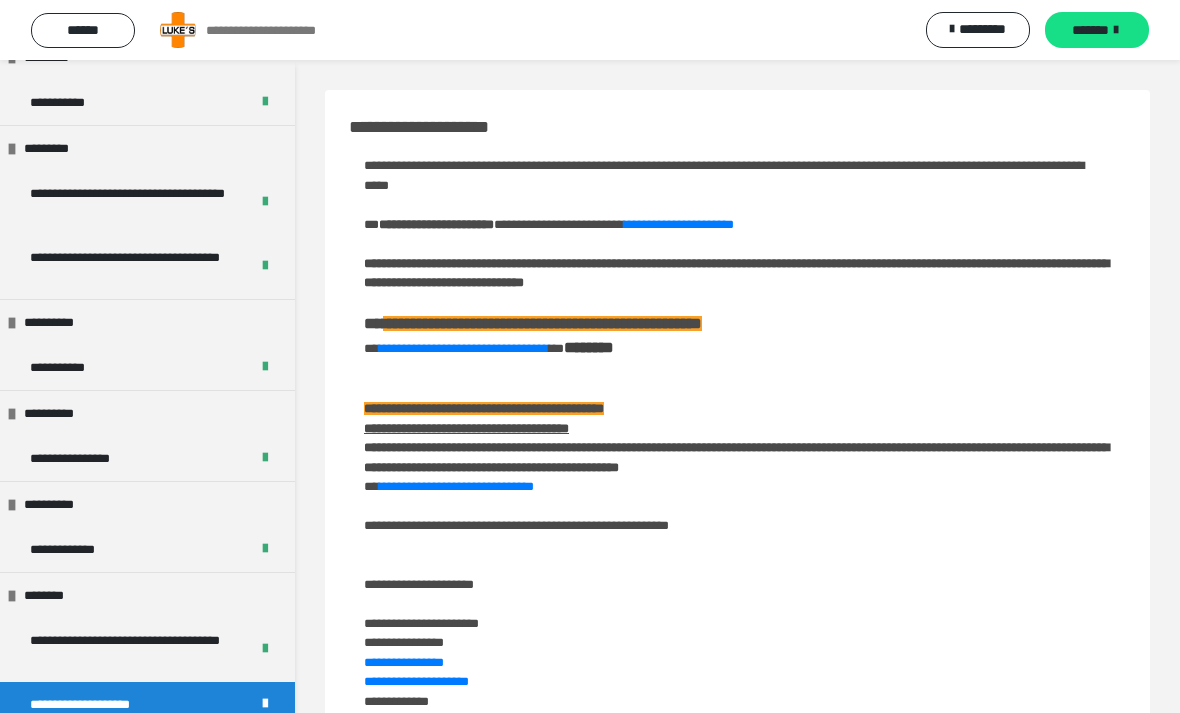 click on "*******" at bounding box center [1097, 30] 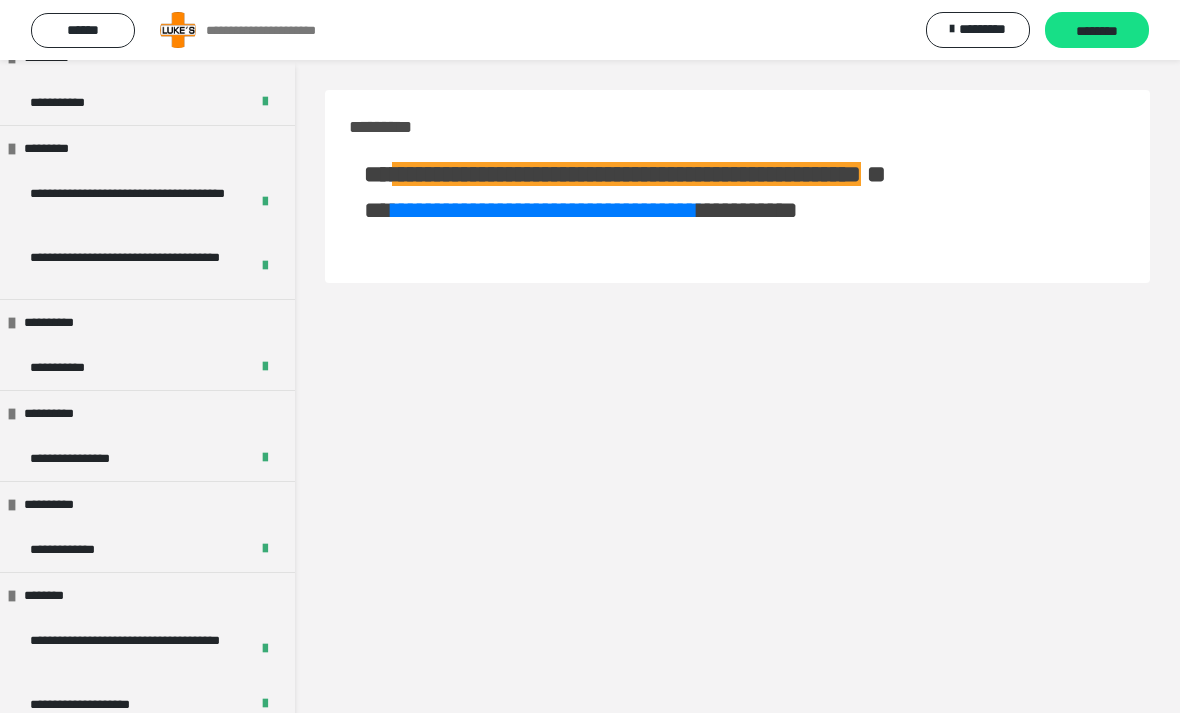 click on "********" at bounding box center [1097, 31] 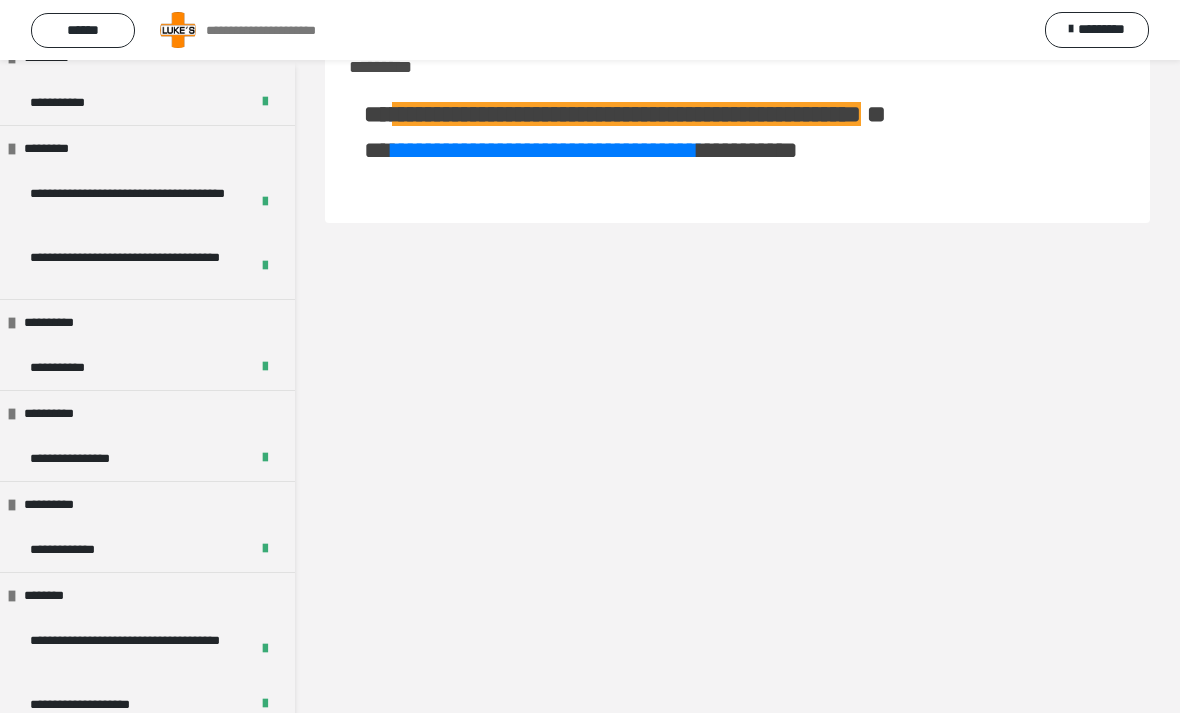 scroll, scrollTop: 0, scrollLeft: 0, axis: both 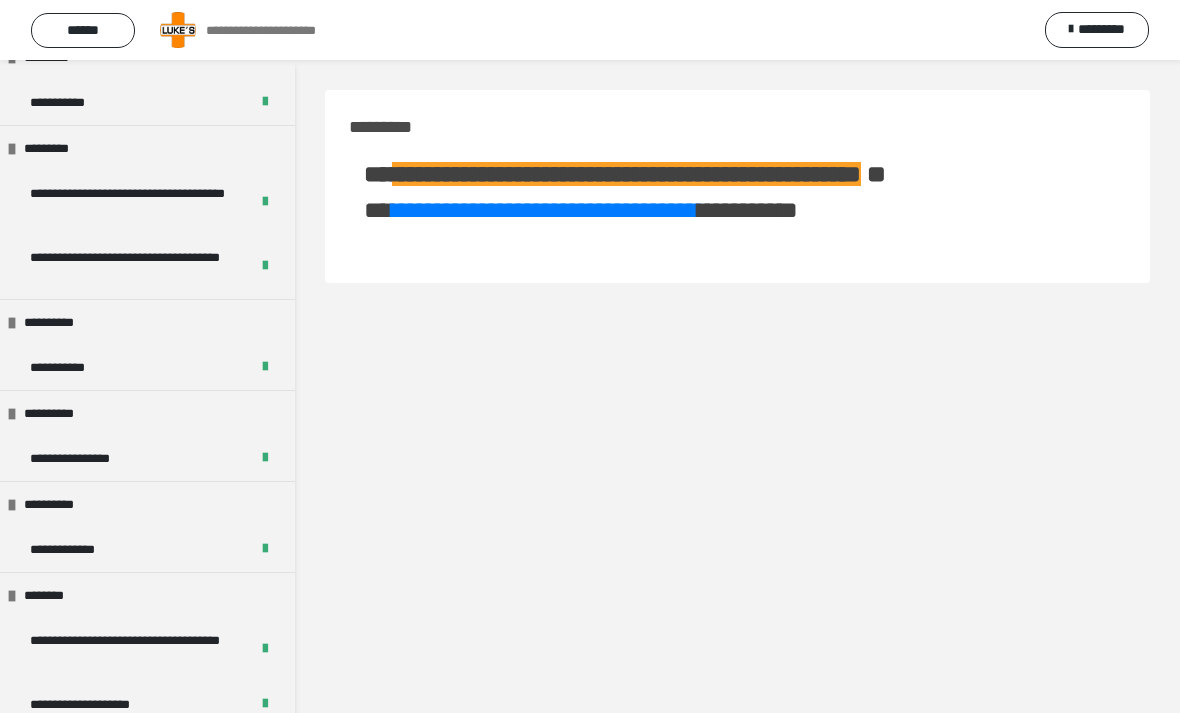 click on "******" at bounding box center (83, 30) 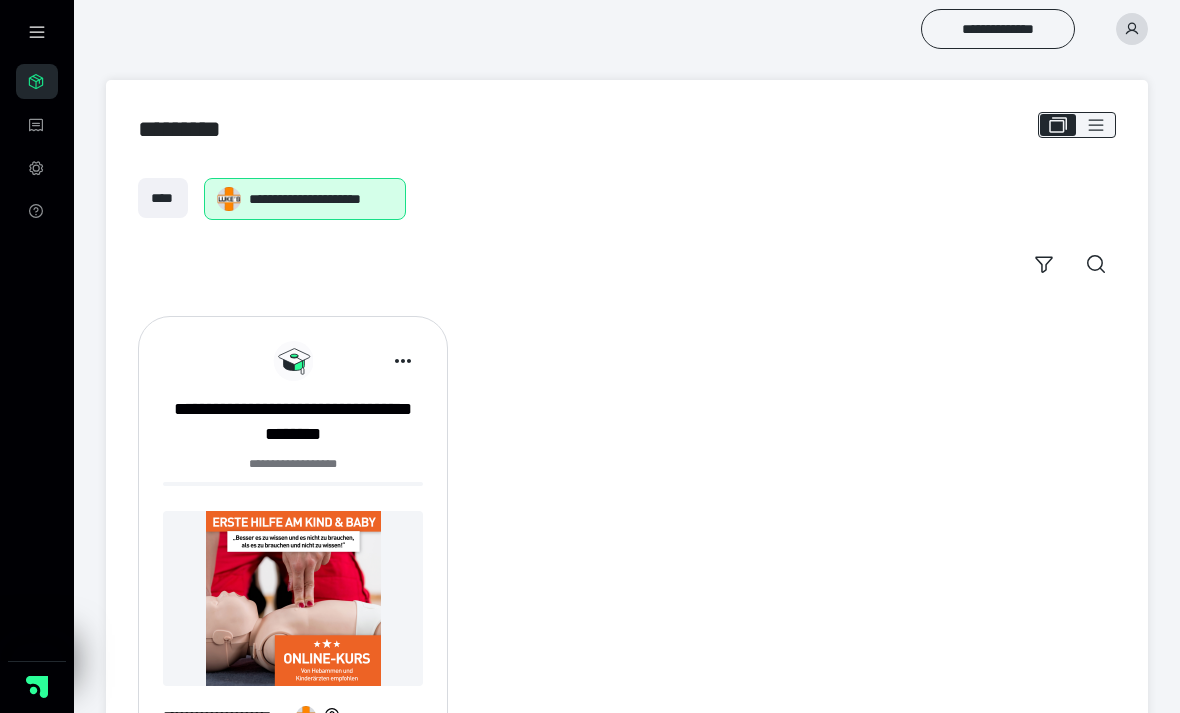 scroll, scrollTop: 25, scrollLeft: 0, axis: vertical 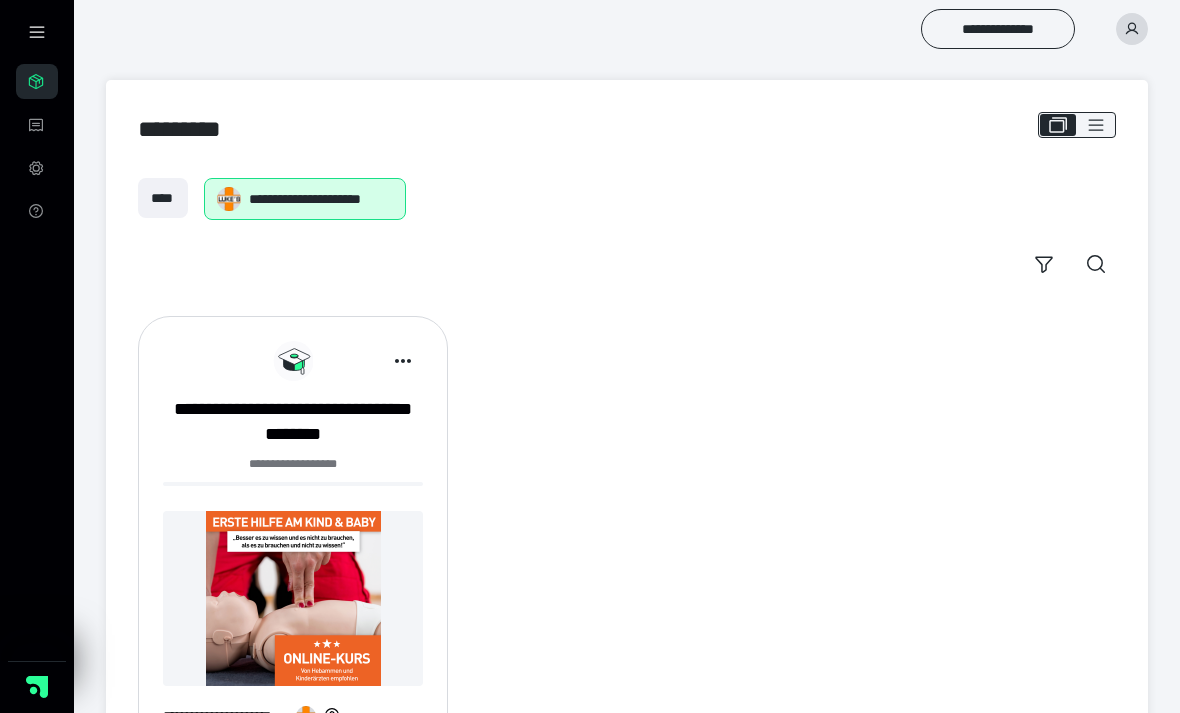 click 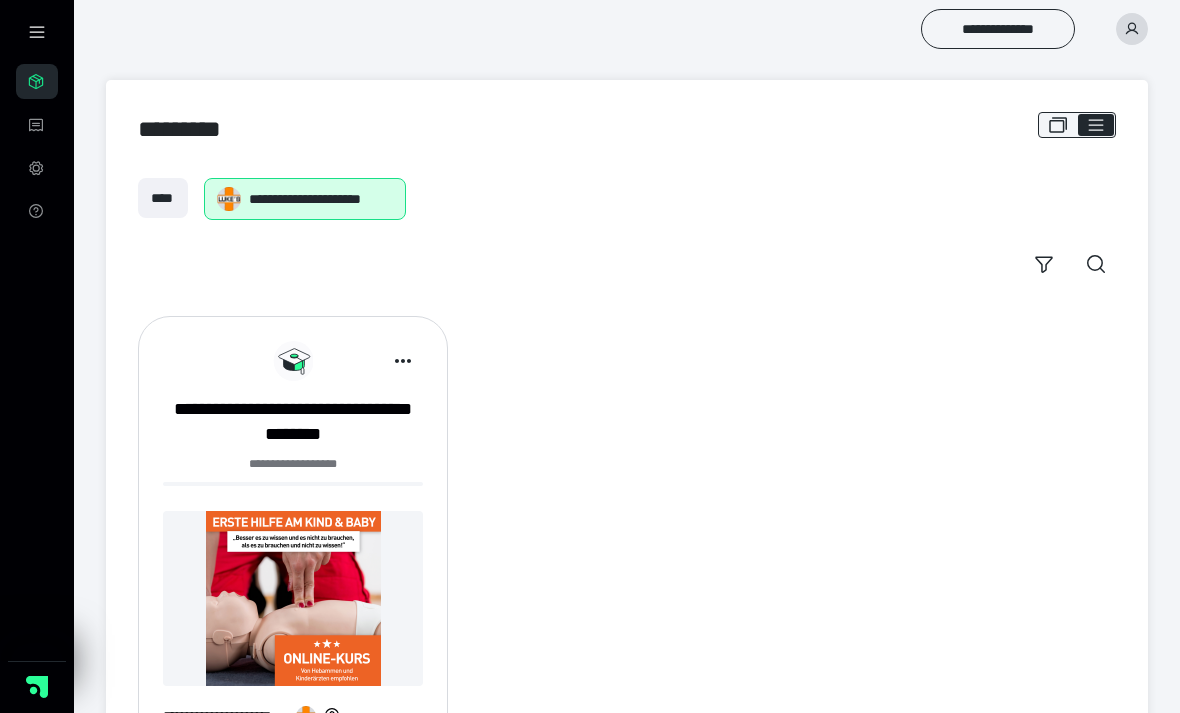 checkbox on "****" 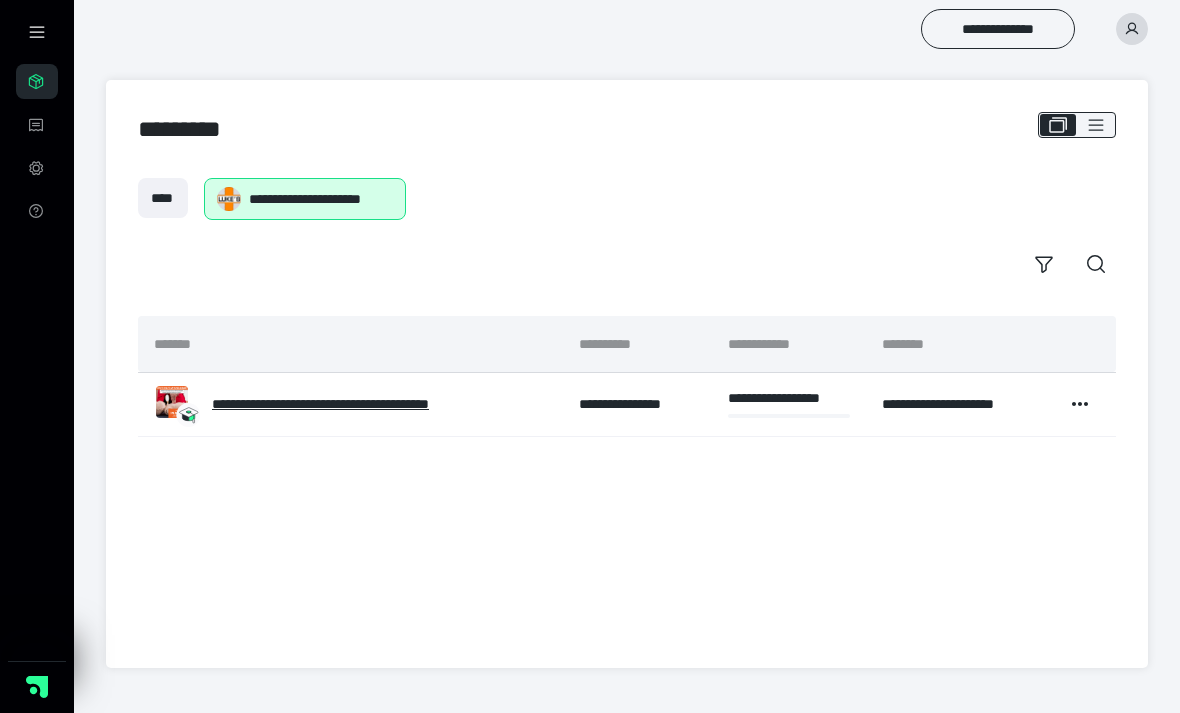 click at bounding box center (37, 32) 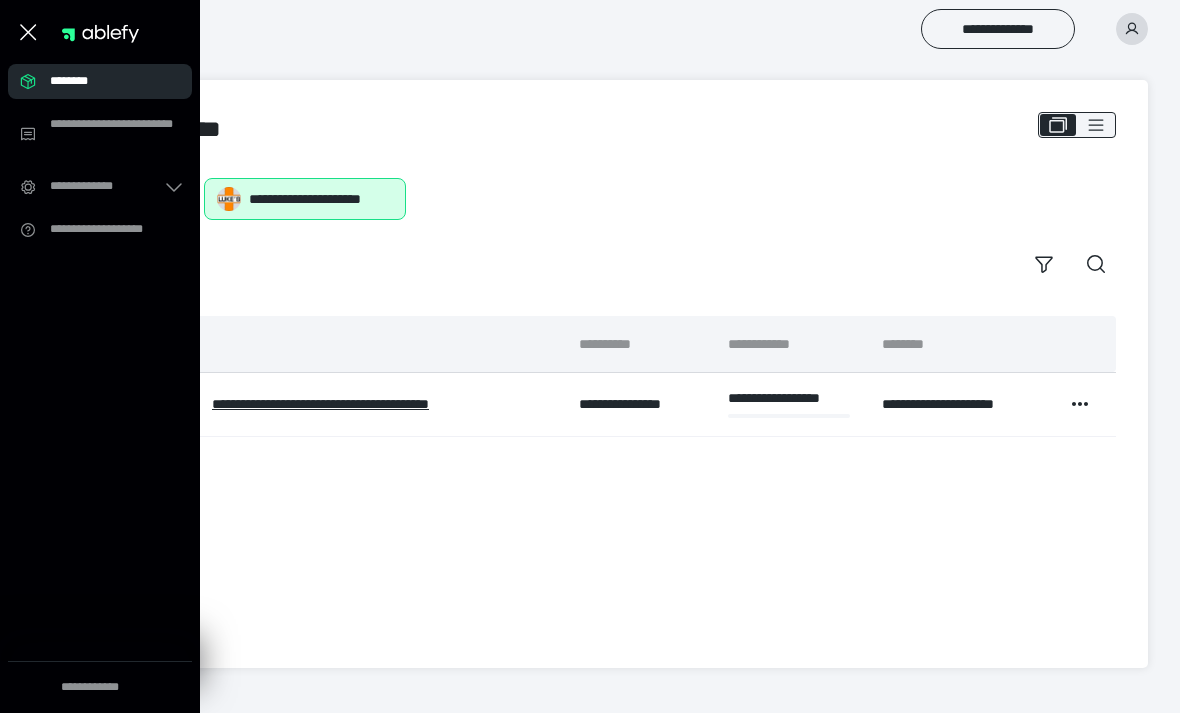 click on "********" at bounding box center (106, 81) 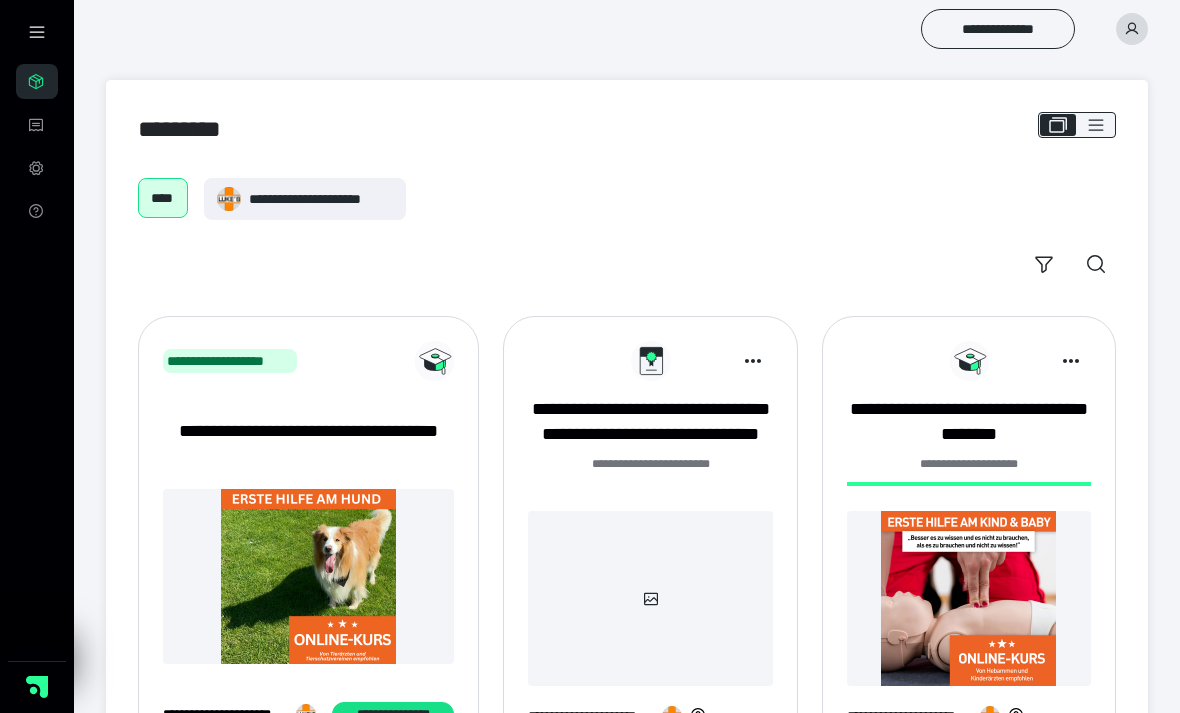 scroll, scrollTop: -24, scrollLeft: 0, axis: vertical 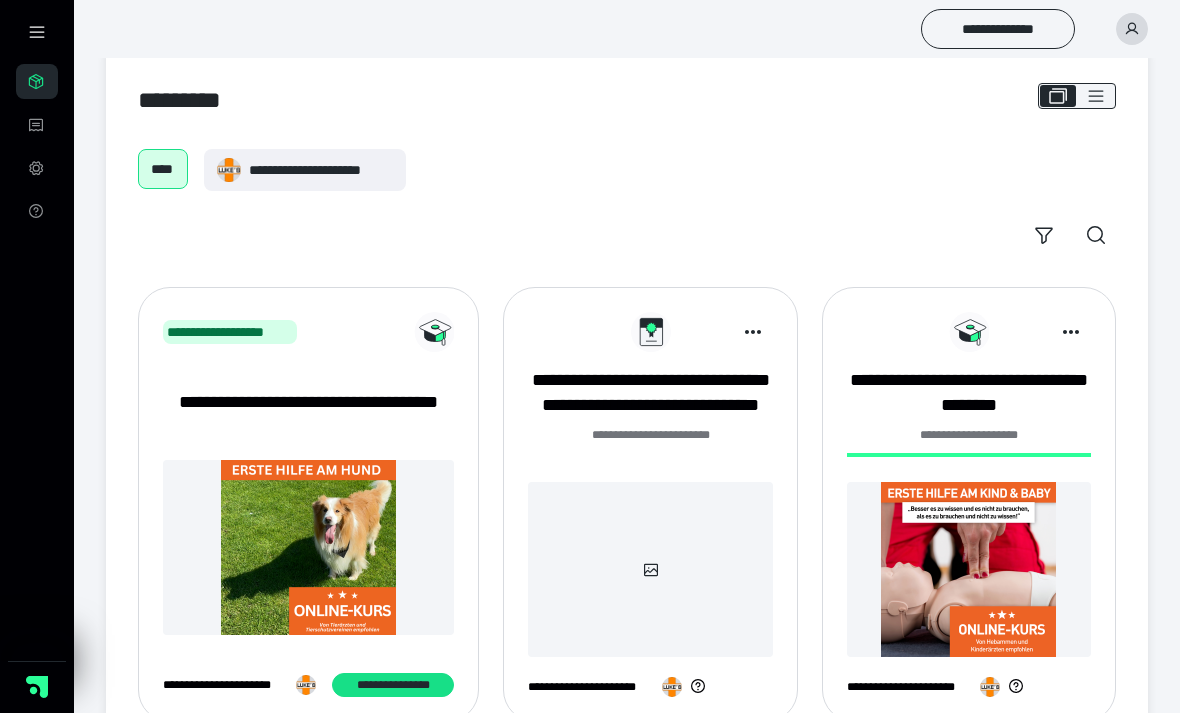 click on "**********" at bounding box center [650, 446] 